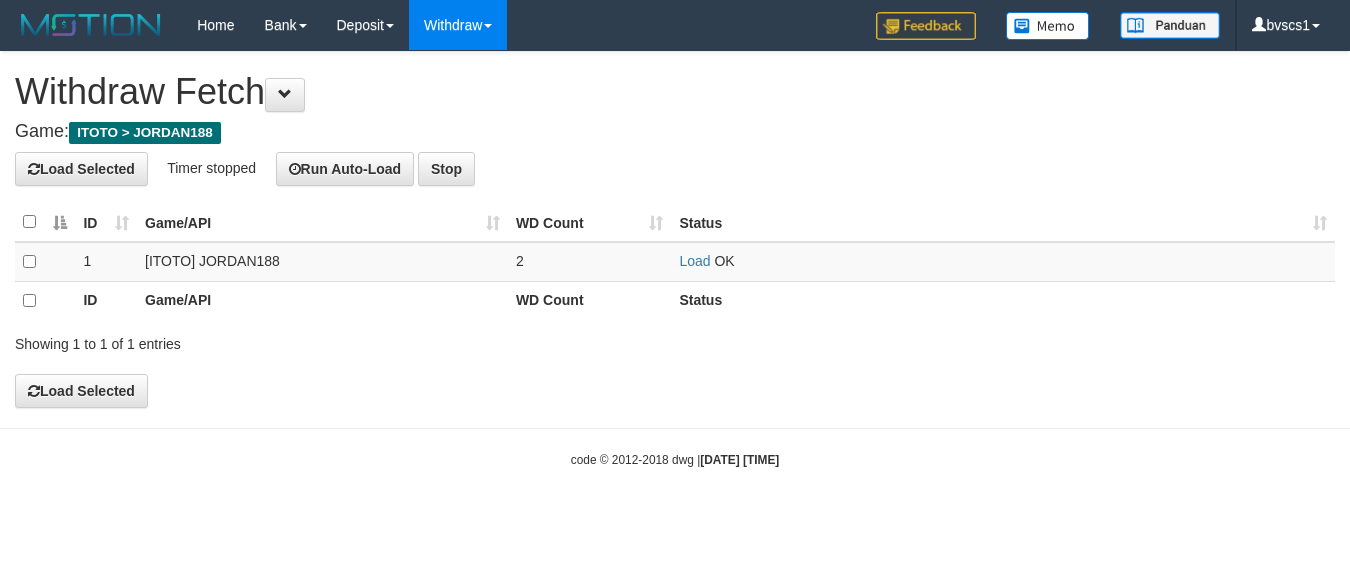 scroll, scrollTop: 0, scrollLeft: 0, axis: both 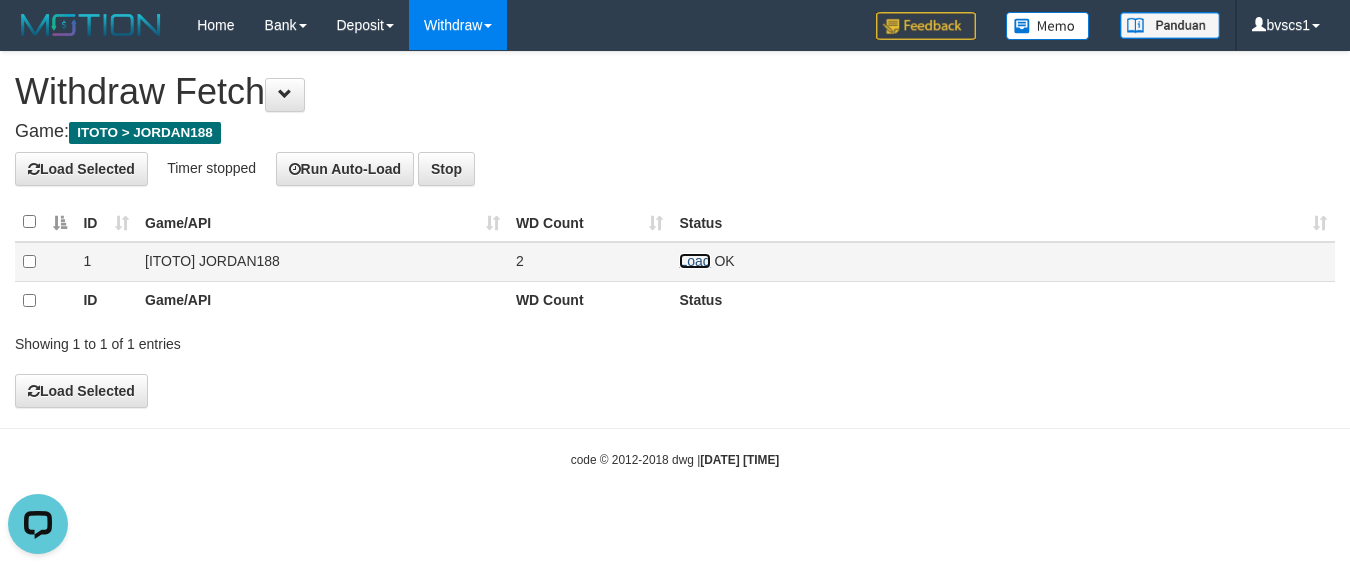 click on "Load" at bounding box center [694, 261] 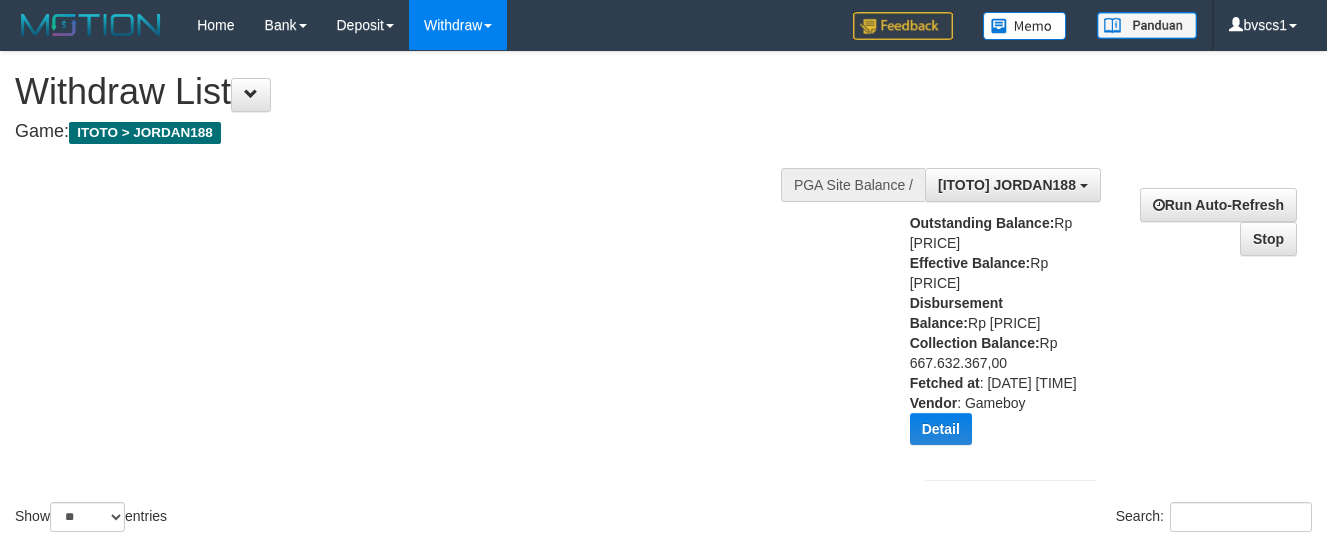 select on "**" 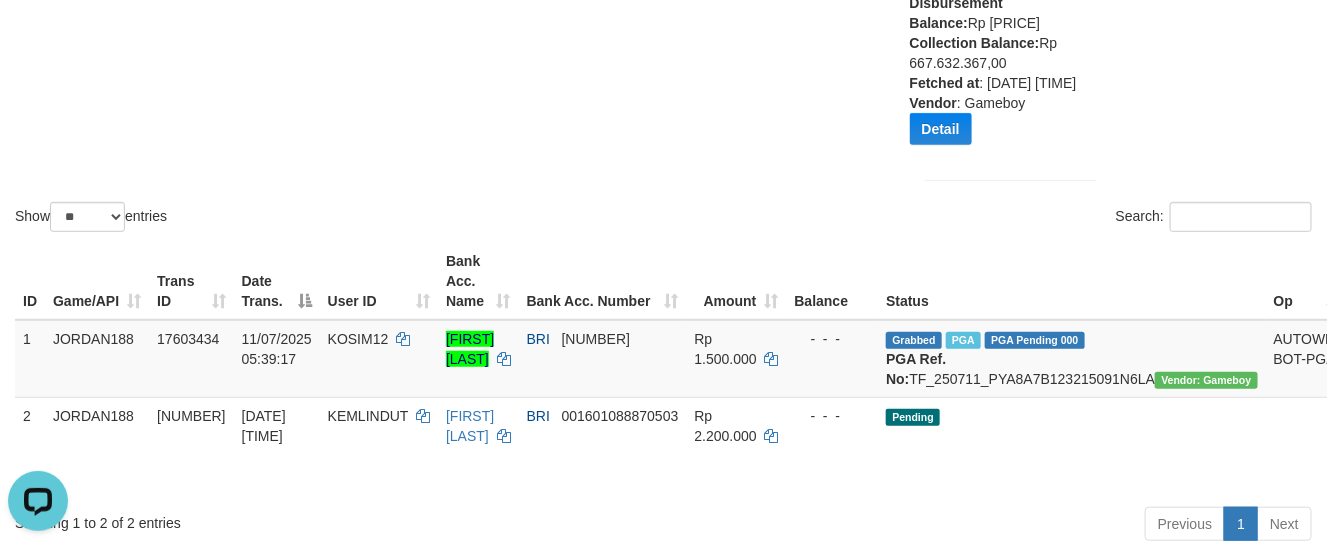scroll, scrollTop: 0, scrollLeft: 0, axis: both 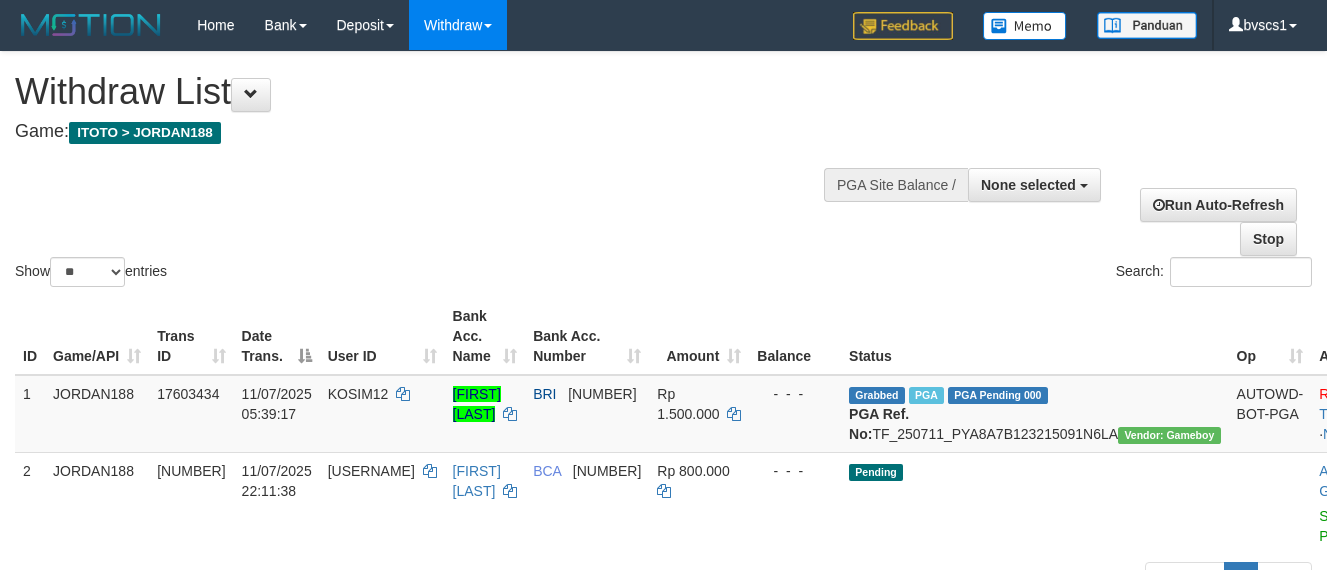 select 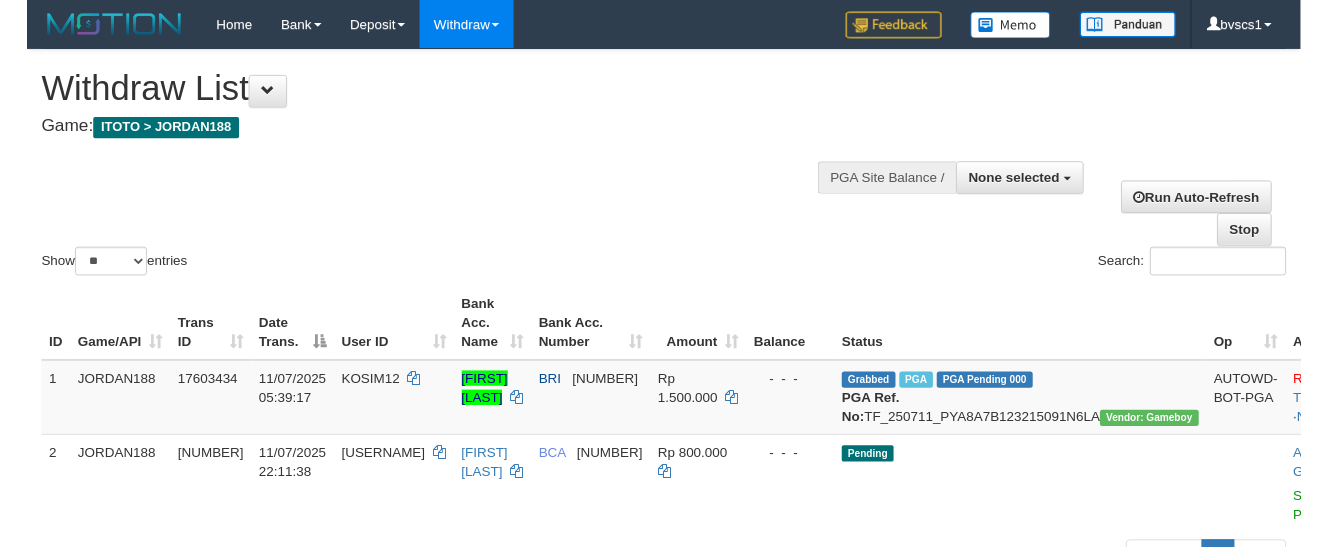 scroll, scrollTop: 300, scrollLeft: 0, axis: vertical 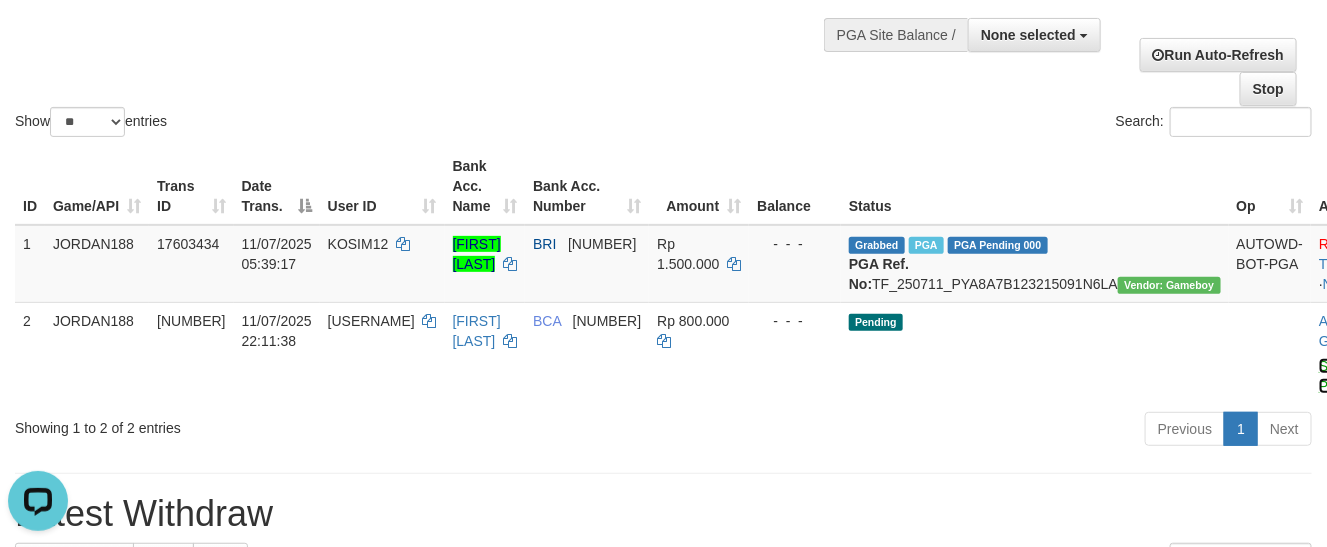 drag, startPoint x: 1261, startPoint y: 387, endPoint x: 837, endPoint y: 409, distance: 424.57037 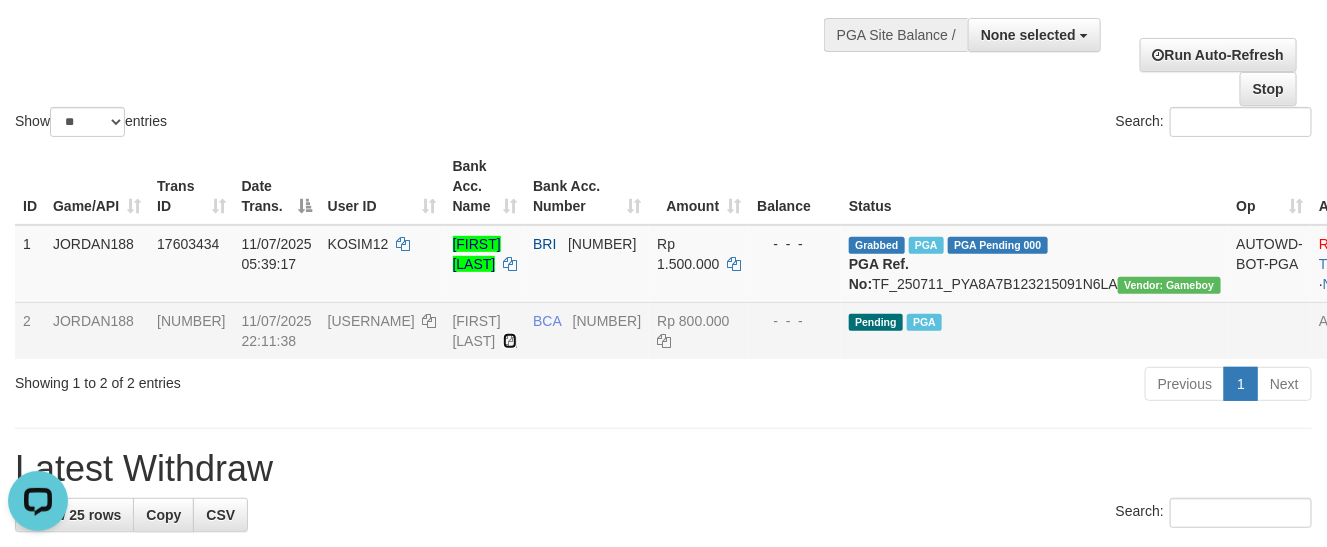 click at bounding box center (510, 341) 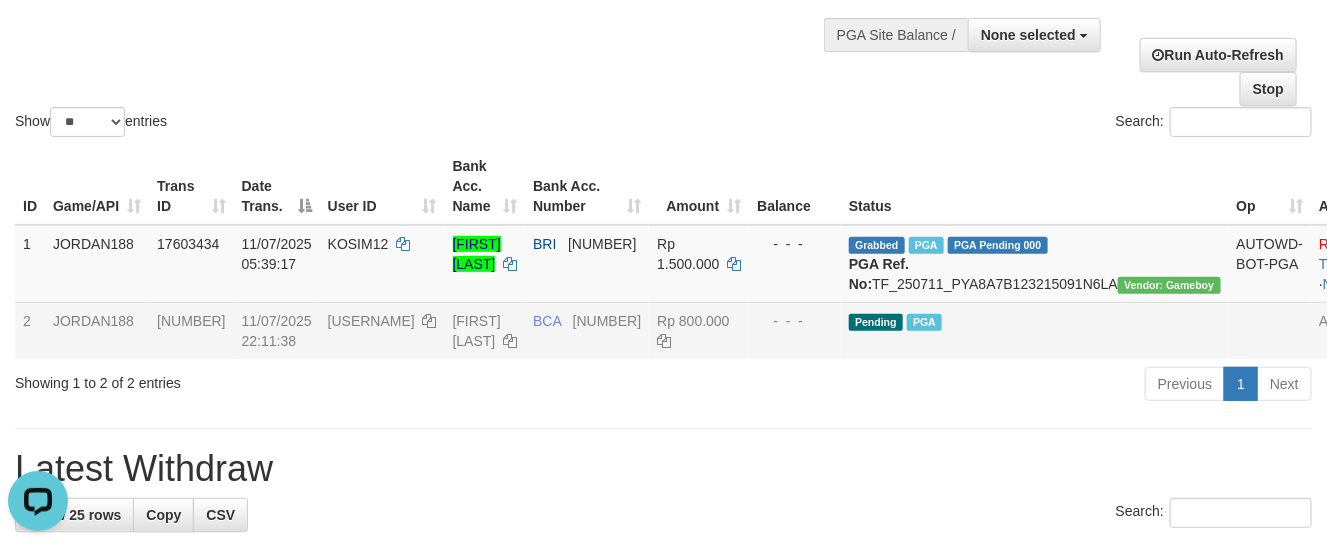 click on "BOGE678" at bounding box center (371, 321) 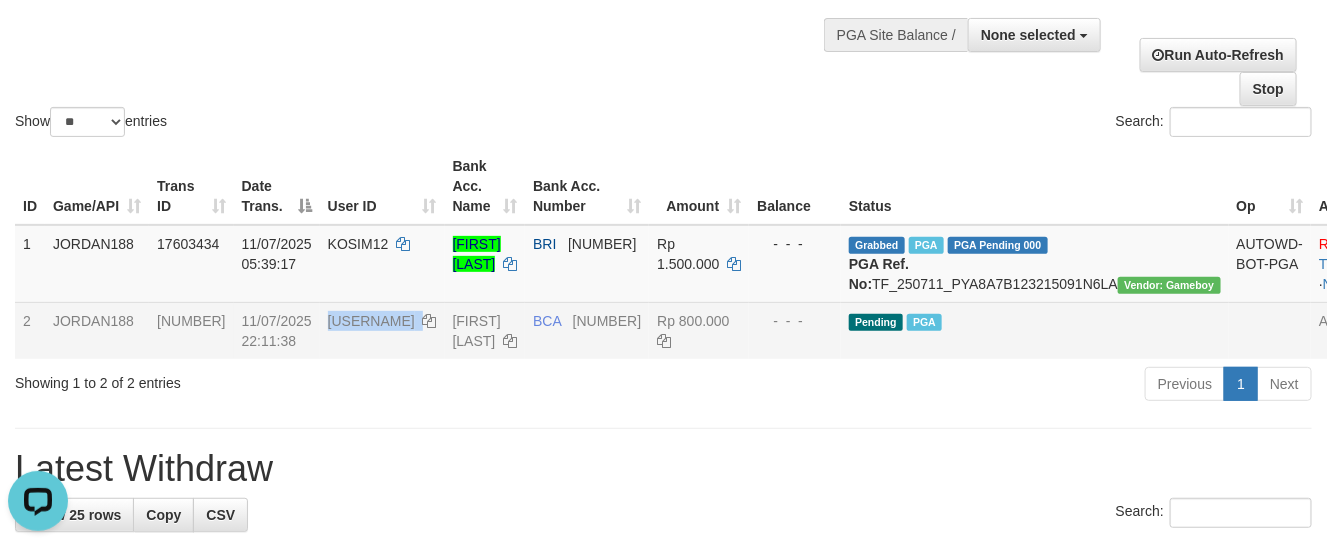 click on "BOGE678" at bounding box center [371, 321] 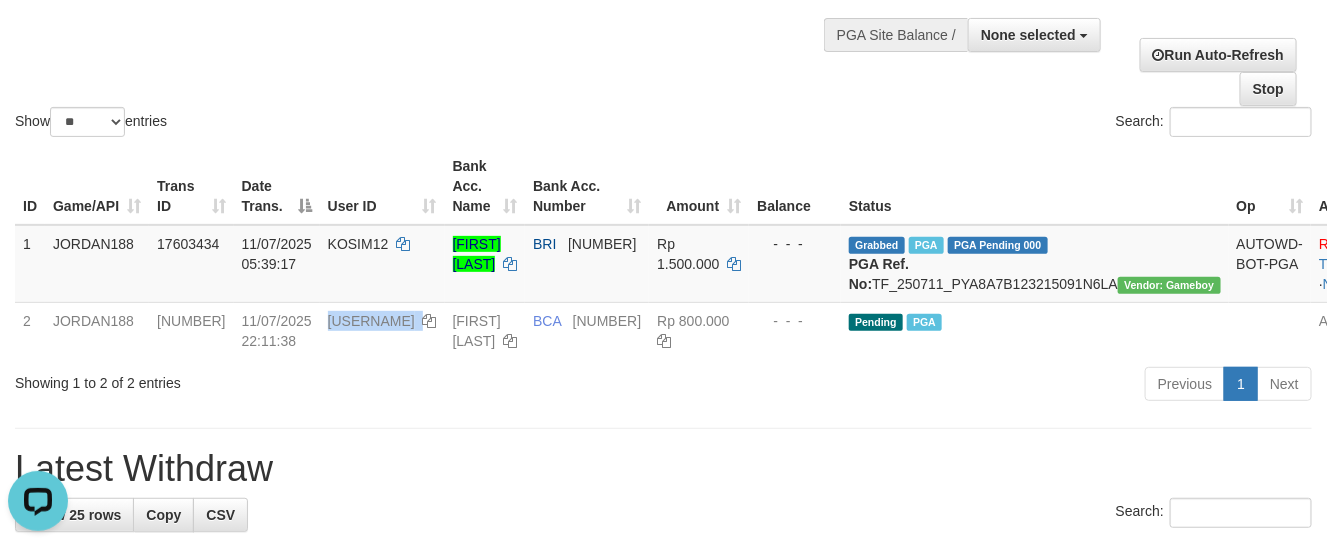 copy on "BOGE678" 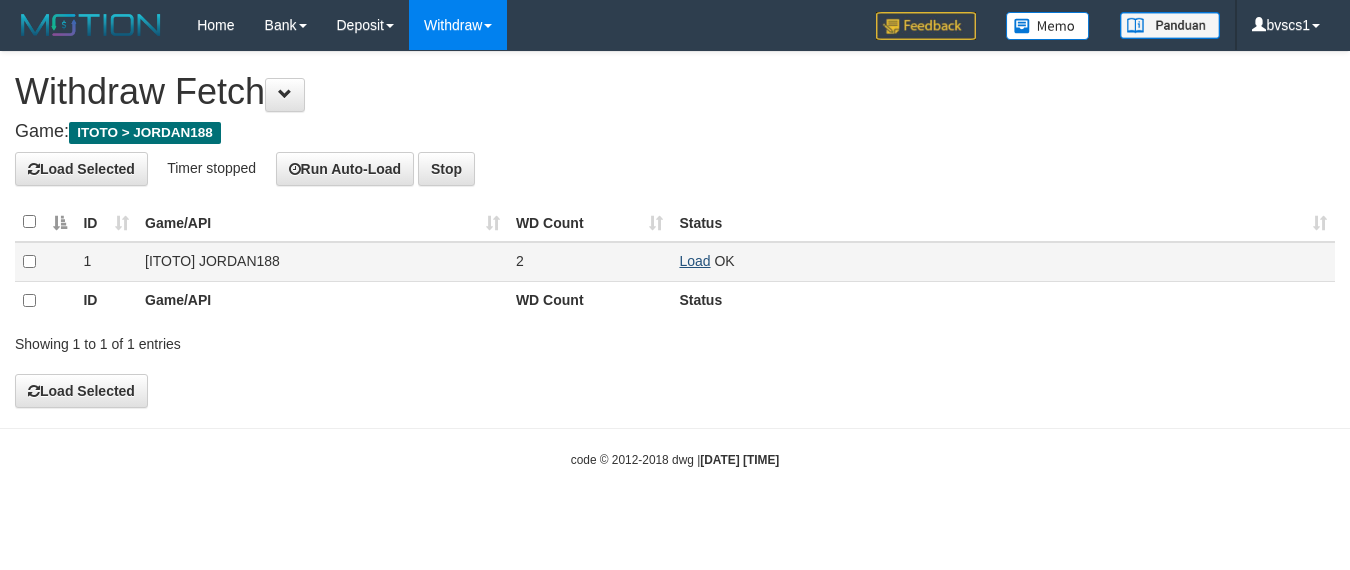 scroll, scrollTop: 0, scrollLeft: 0, axis: both 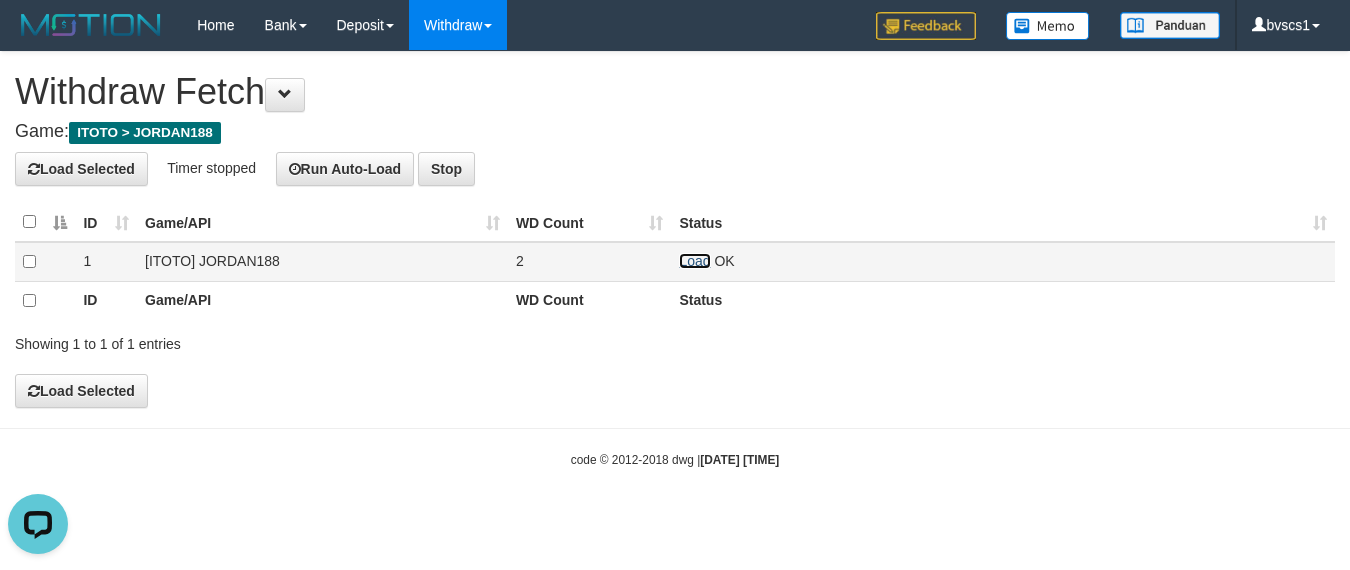 click on "Load" at bounding box center [694, 261] 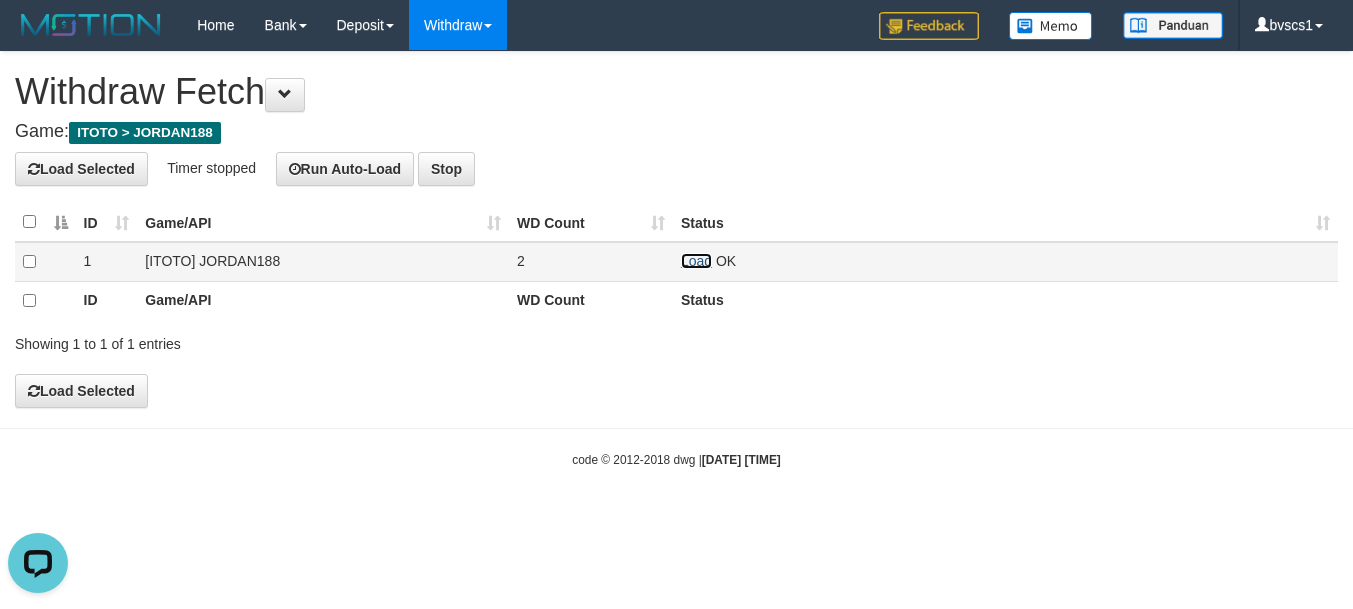 click on "Load" at bounding box center [696, 261] 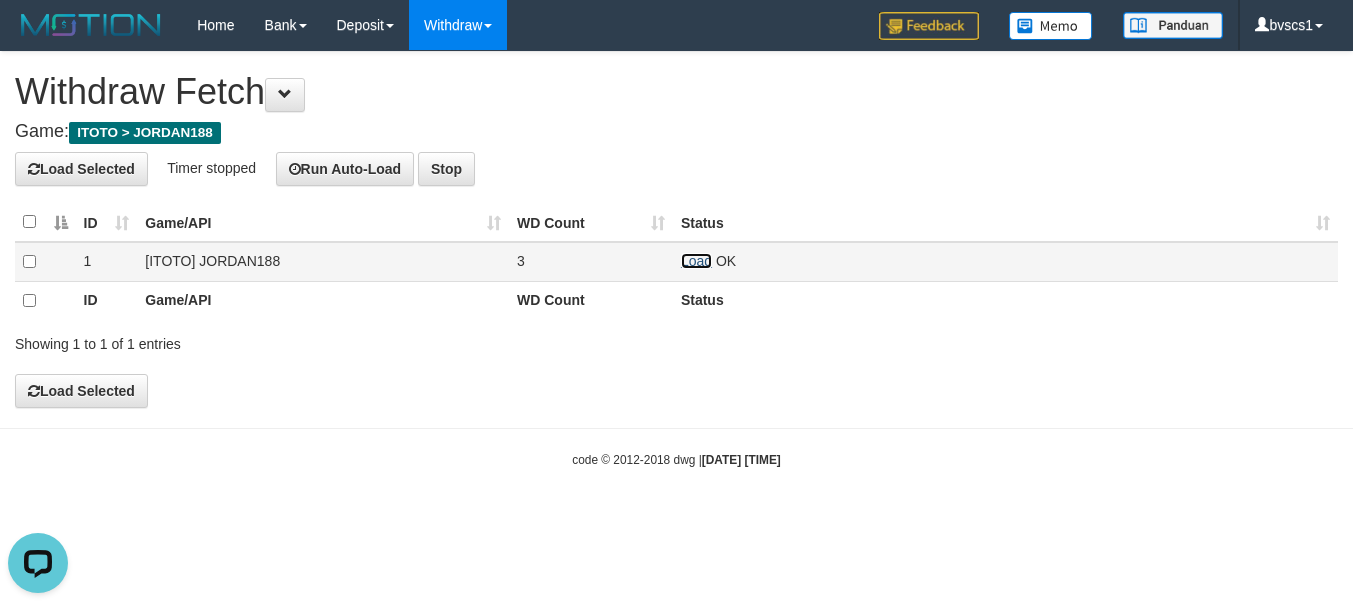 click on "Load" at bounding box center (696, 261) 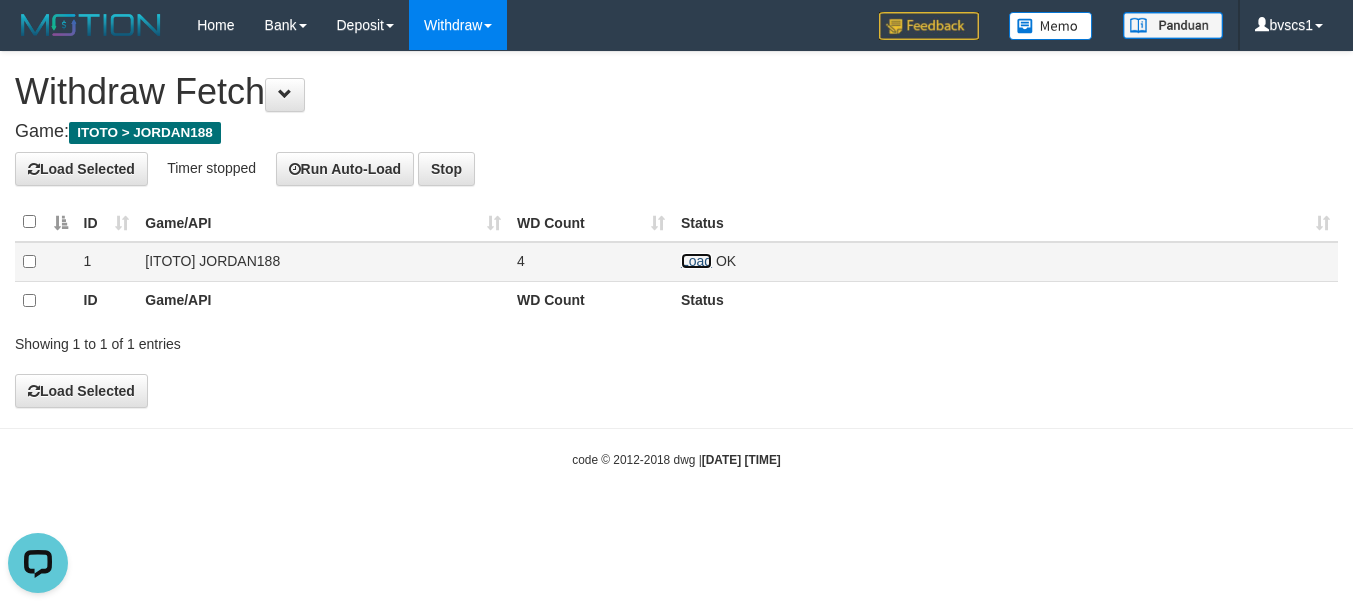 click on "Load" at bounding box center (696, 261) 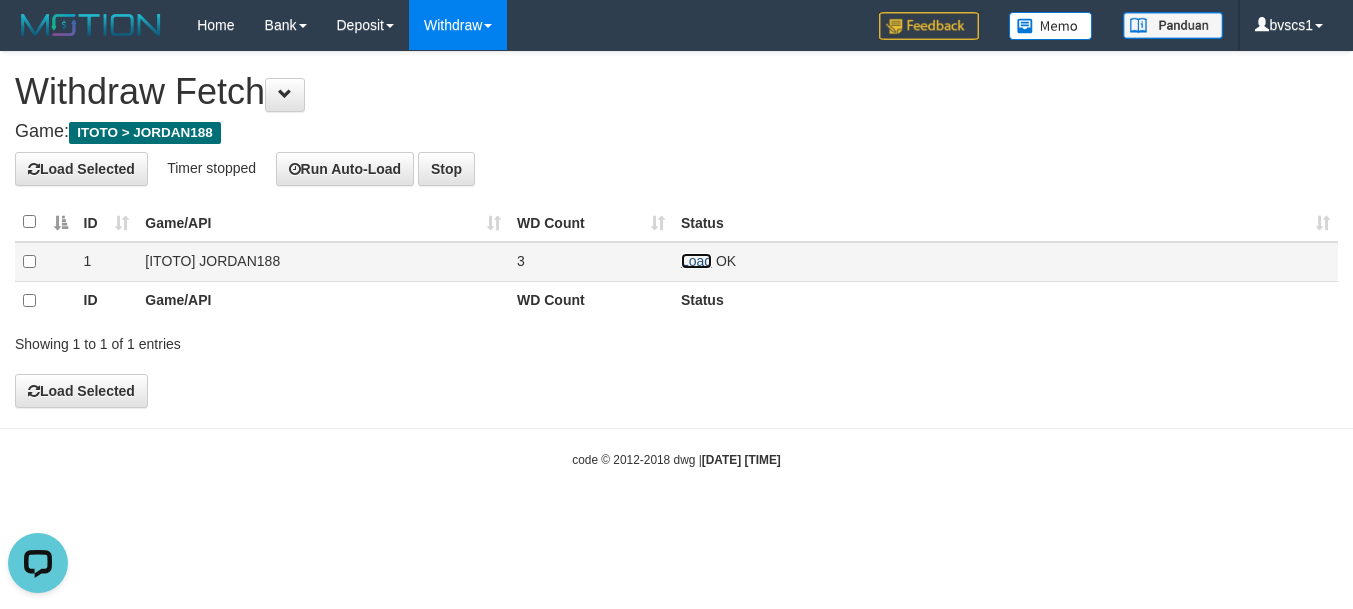 click on "Load" at bounding box center (696, 261) 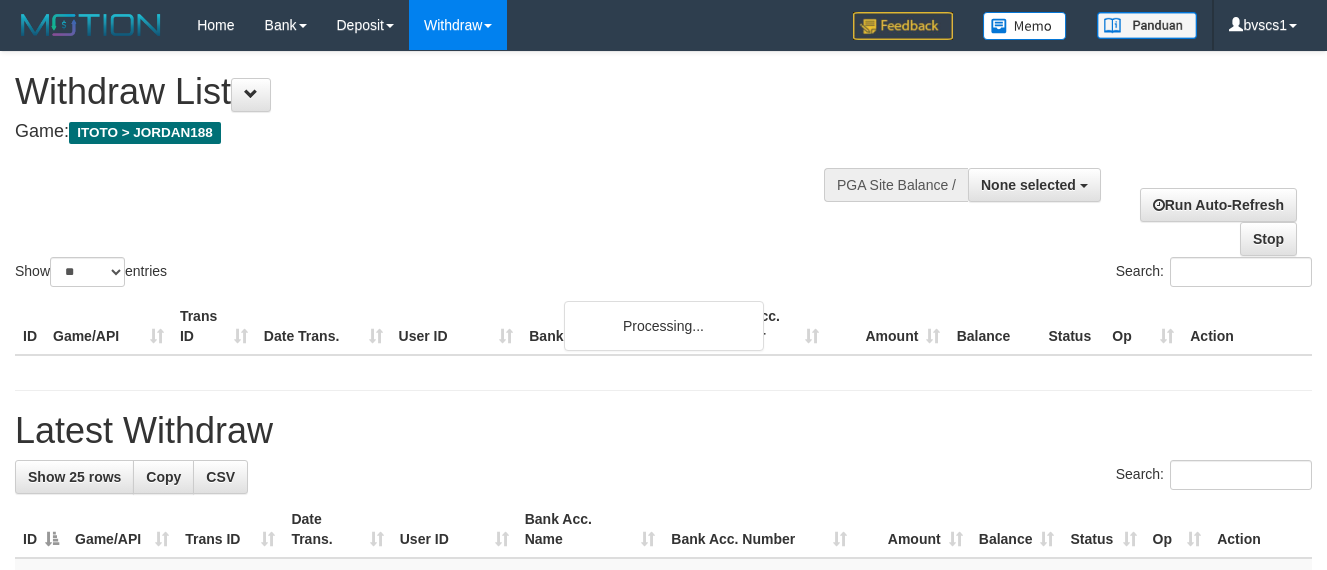 select 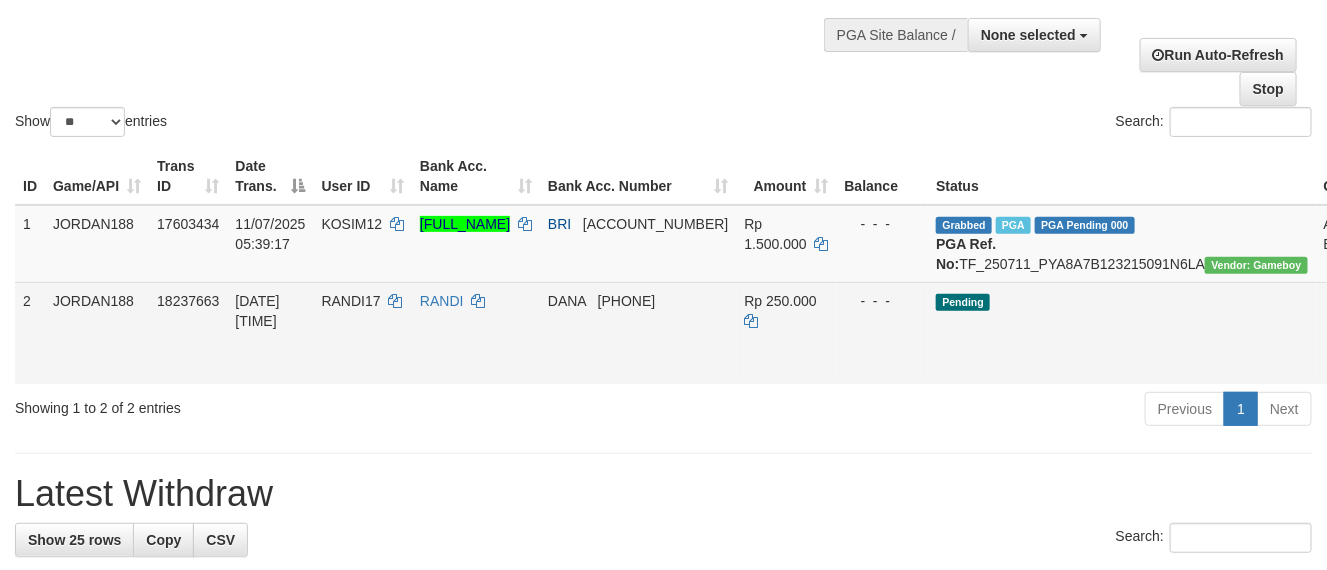 click on "Allow Grab   ·    Reject Send PGA     ·    Note" at bounding box center (1447, 333) 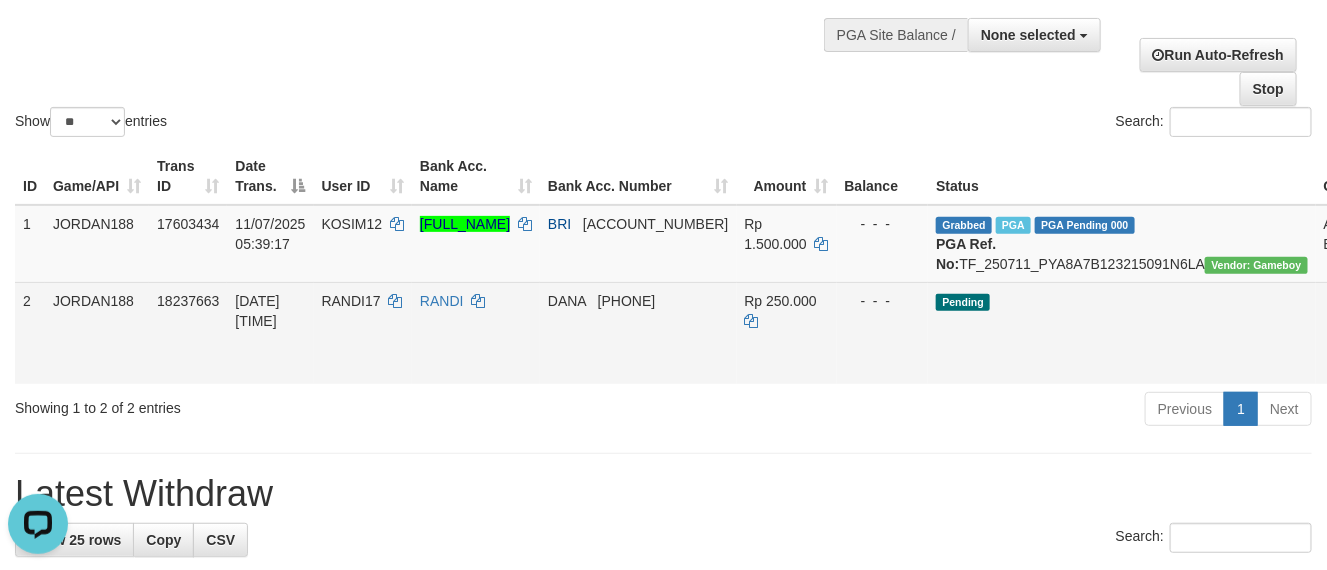 scroll, scrollTop: 0, scrollLeft: 0, axis: both 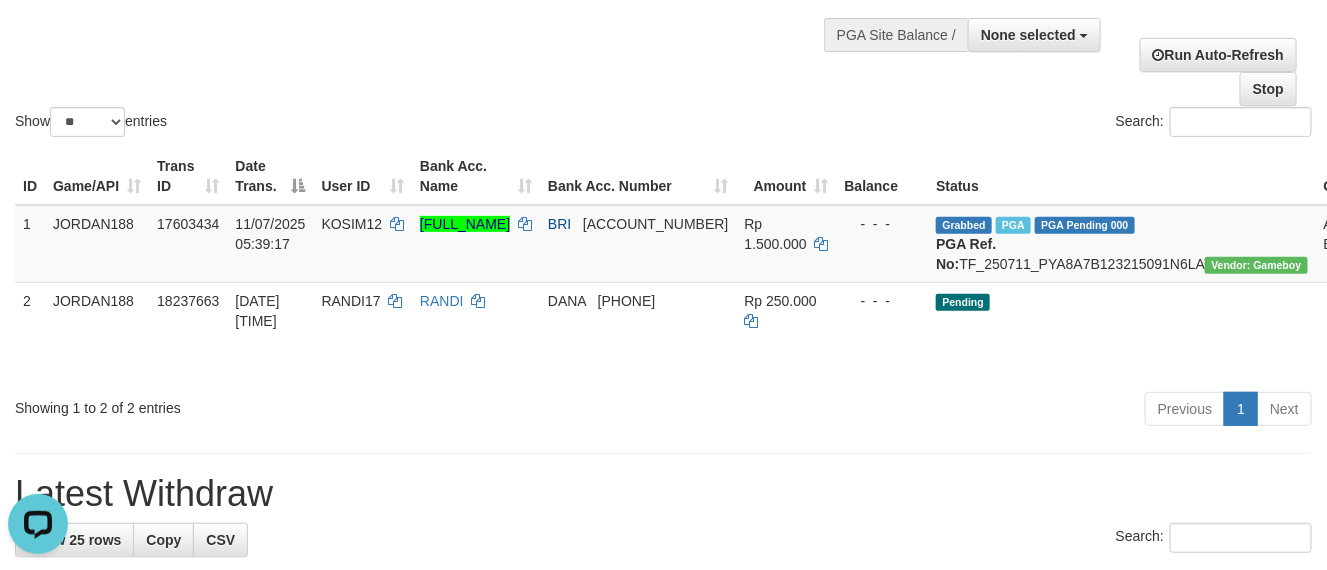click on "ID Game/API Trans ID Date Trans. User ID Bank Acc. Name Bank Acc. Number Amount Balance Status Op Action
1 JORDAN188 17603434 11/07/2025 05:39:17 KOSIM12    KOSIM KUSUMA ATMAJA    BRI     376001030353539 Rp 1.500.000    -  -  - Grabbed   PGA   PGA Pending 000 {"status":"000","data":{"unique_id":"1527-17603434-20250711","reference_no":"TF_250711_PYA8A7B123215091N6LA","amount":"1500000.00","fee":"0.00","merchant_surcharge_rate":"0.00","charge_to":"MERC","payout_amount":"1500000.00","disbursement_status":0,"disbursement_description":"ON PROCESS","created_at":"2025-07-11 06:12:09","executed_at":"2025-07-11 06:12:09","bank":{"code":"002","name":"BANK RAKYAT INDONESIA","account_number":"376001030353539","account_name":"KOSIM KUSUMA ATMAJA"},"note":"bvscs1","merchant_balance":{"balance_effective":79459759,"balance_pending":17003968,"balance_disbursement":3719000,"balance_collection":667632367}}} PGA Ref. No:  TF_250711_PYA8A7B123215091N6LA  Vendor: Gameboy AUTOWD-BOT-PGA Reject Note 2" at bounding box center [663, 266] 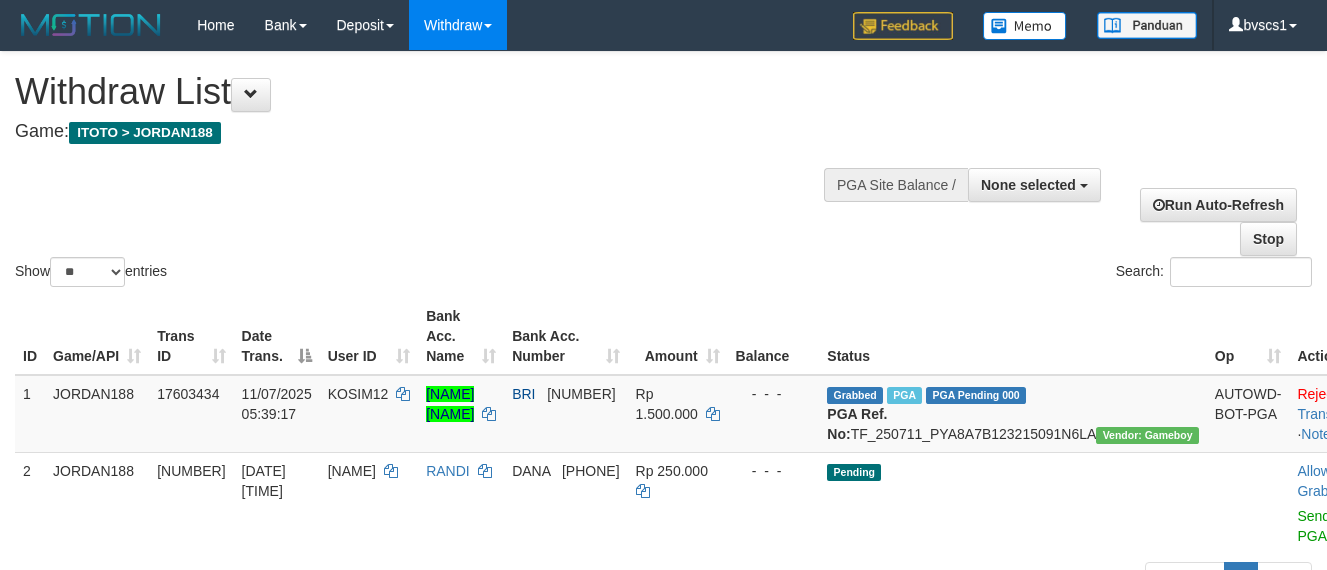 select 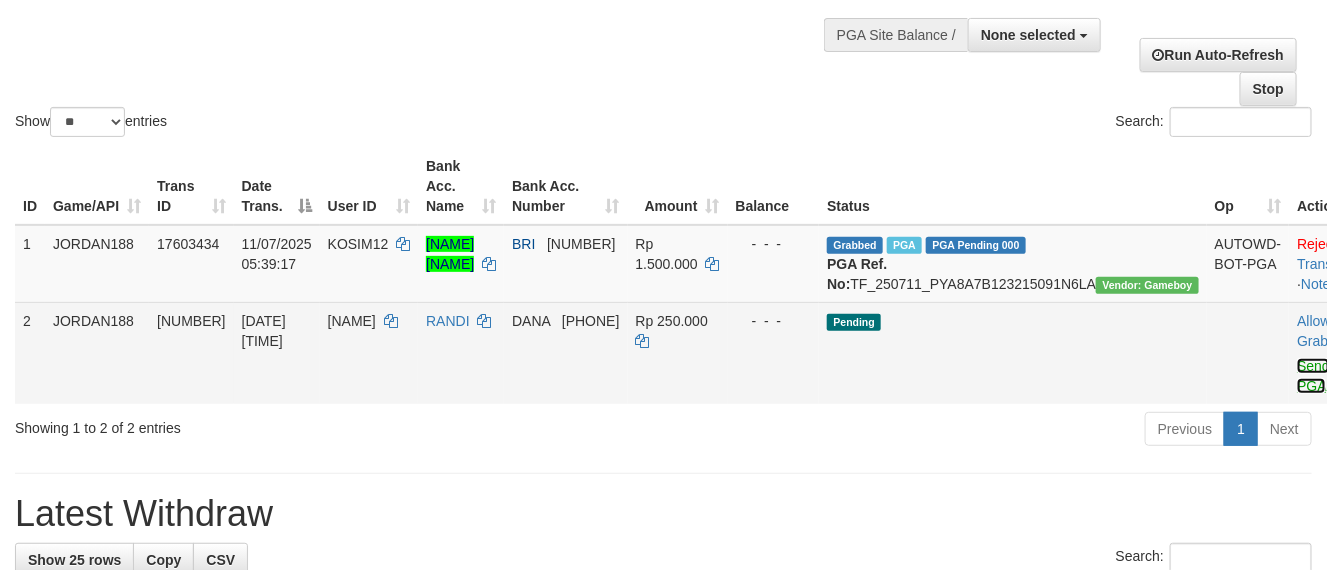 click on "Send PGA" at bounding box center [1313, 376] 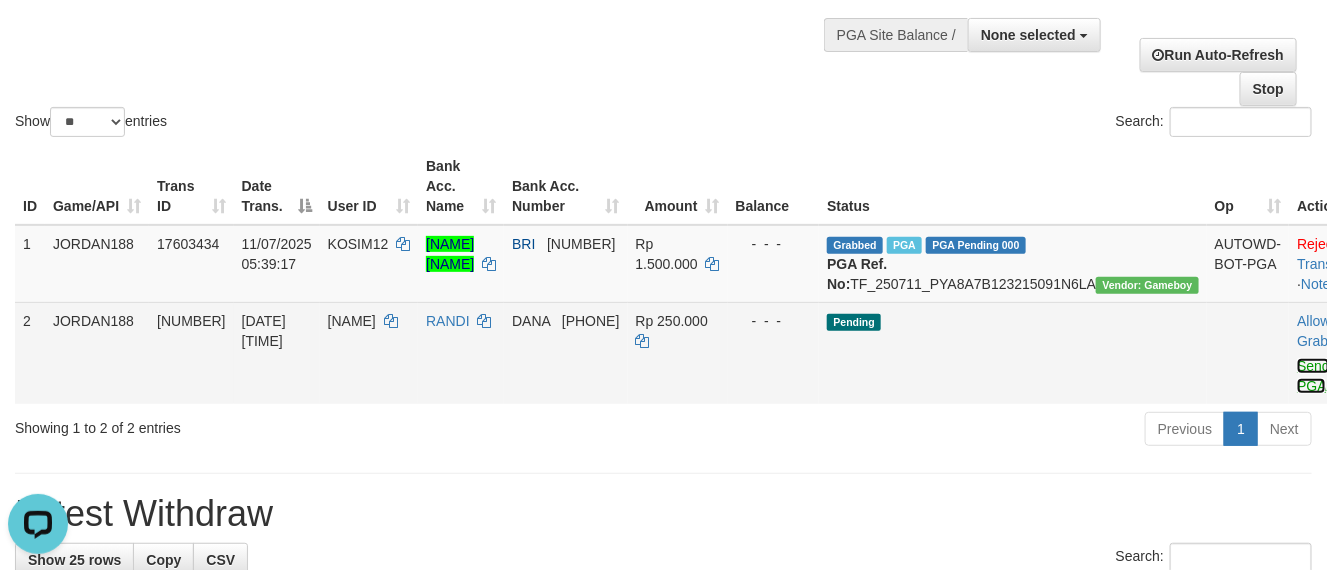 scroll, scrollTop: 0, scrollLeft: 0, axis: both 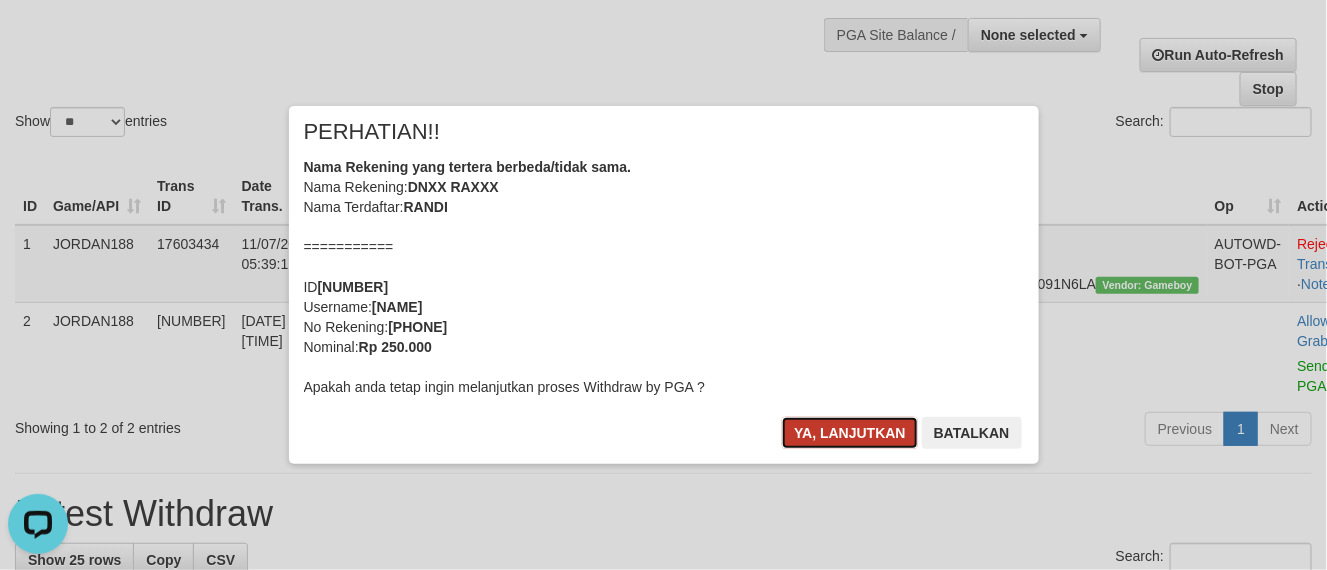 click on "Ya, lanjutkan" at bounding box center (850, 433) 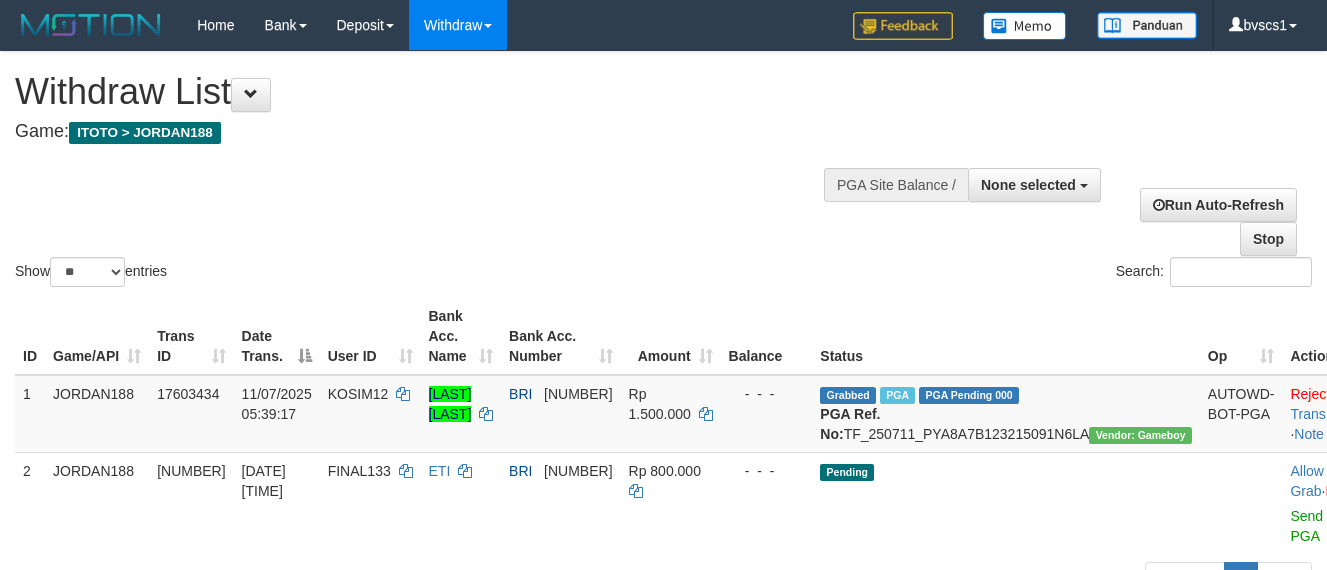 select 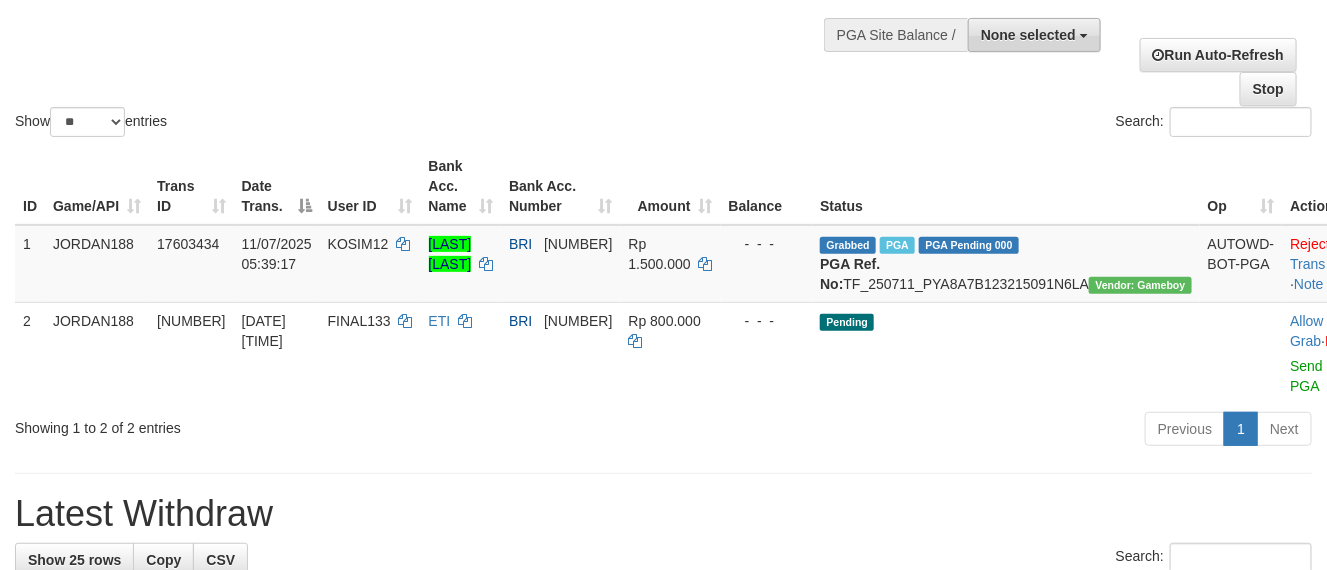 click on "None selected" at bounding box center (1028, 35) 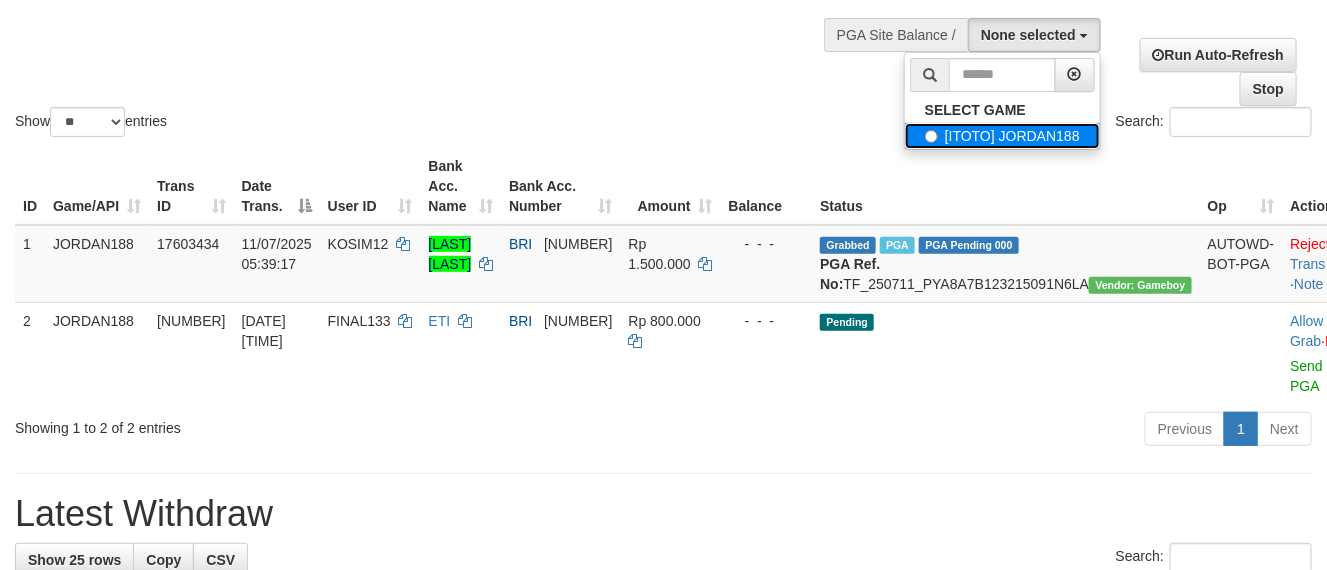 click on "[ITOTO] JORDAN188" at bounding box center [1002, 136] 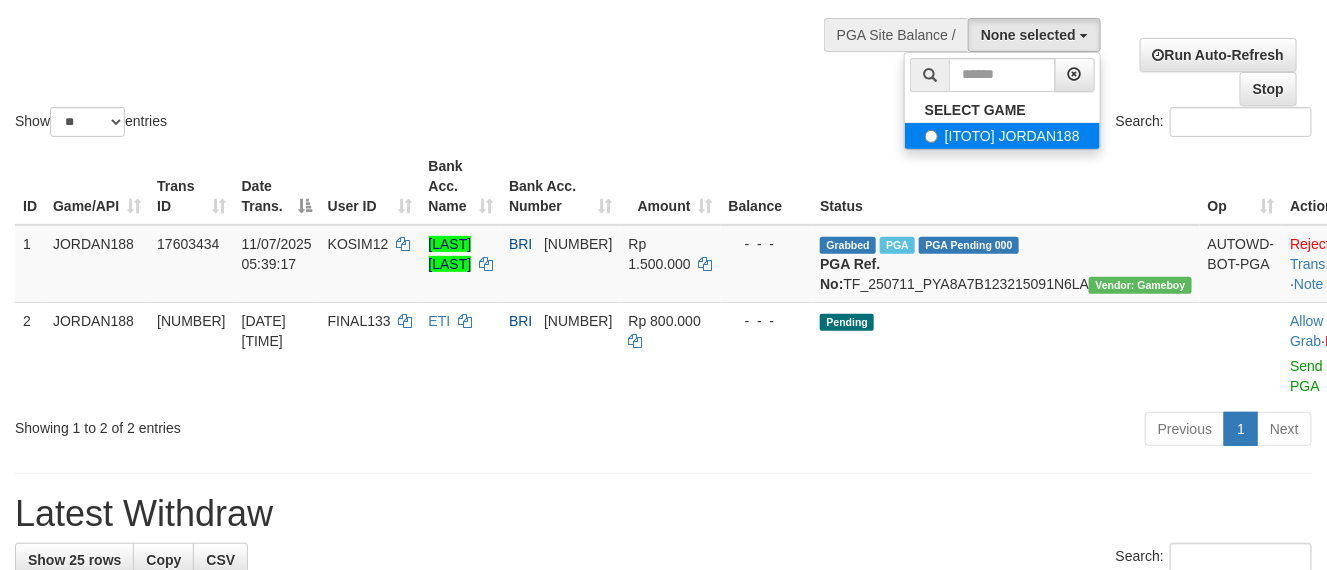select on "****" 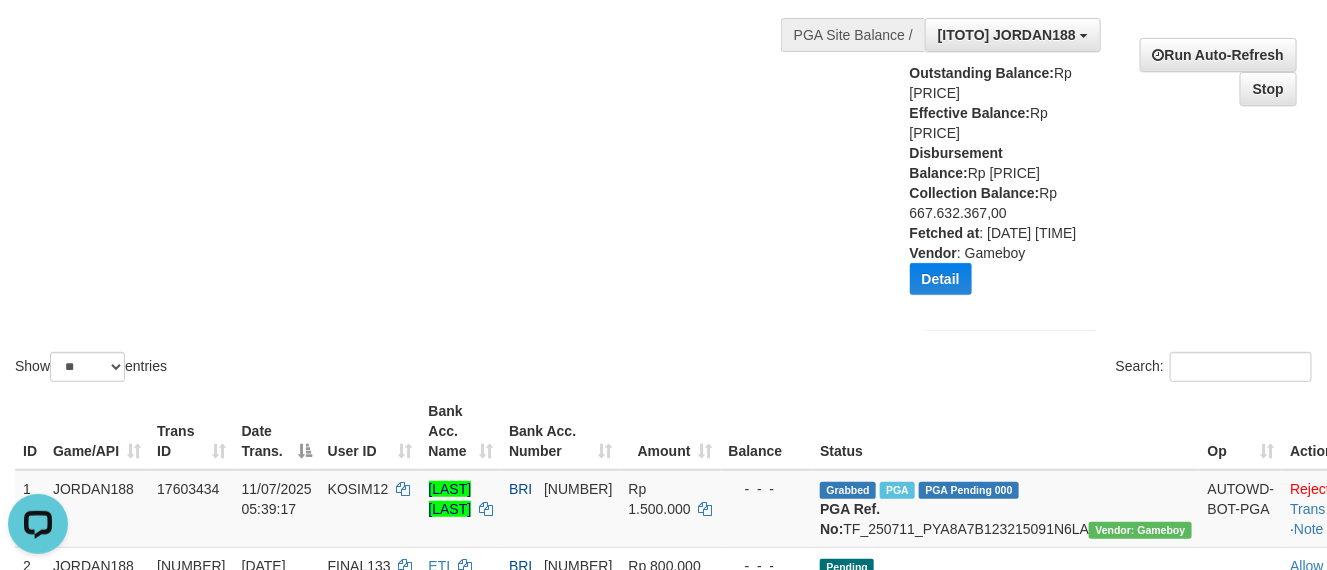 scroll, scrollTop: 0, scrollLeft: 0, axis: both 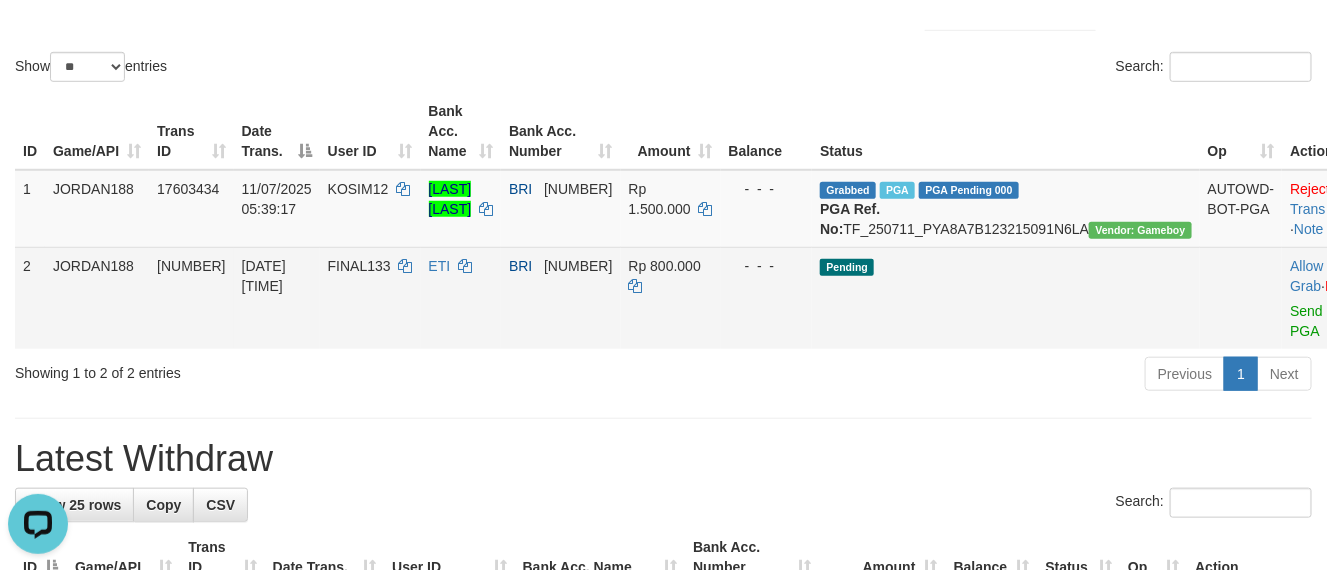 click on "Allow Grab   ·    Reject Send PGA     ·    Note" at bounding box center (1331, 298) 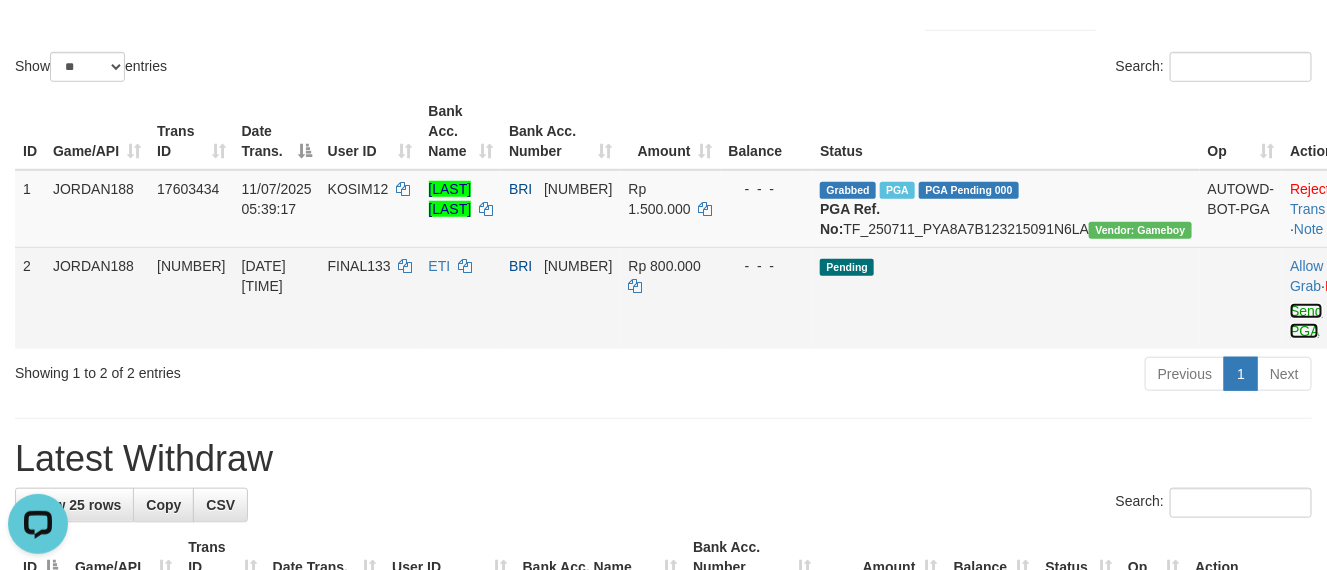 click on "Send PGA" at bounding box center (1306, 321) 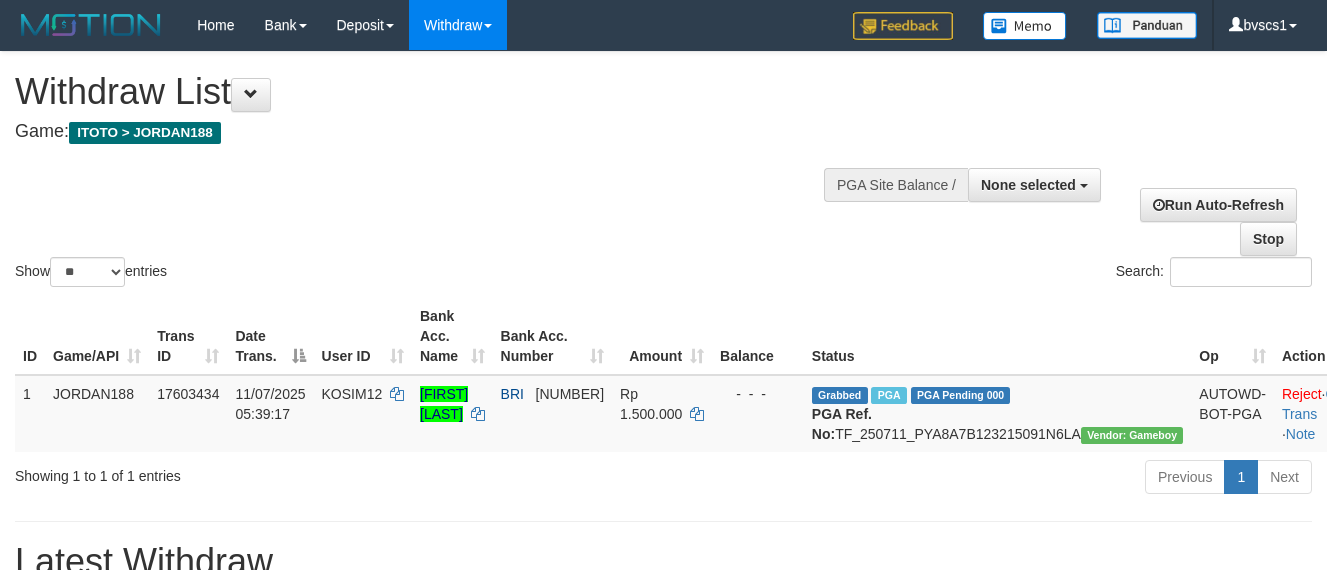 select 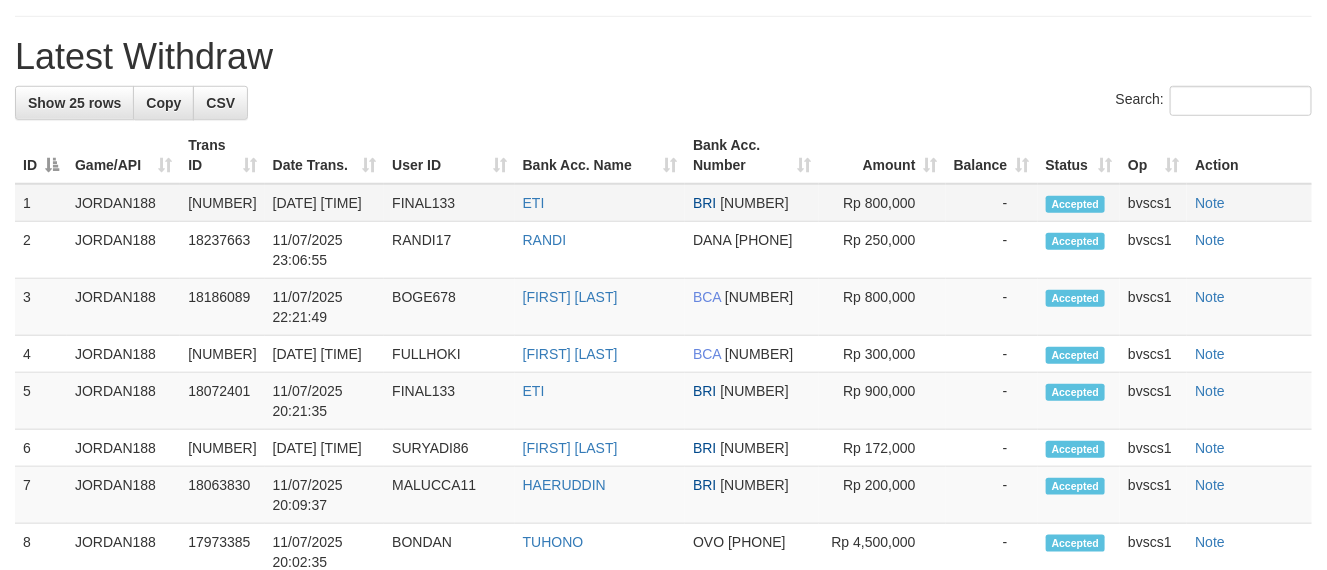 scroll, scrollTop: 450, scrollLeft: 0, axis: vertical 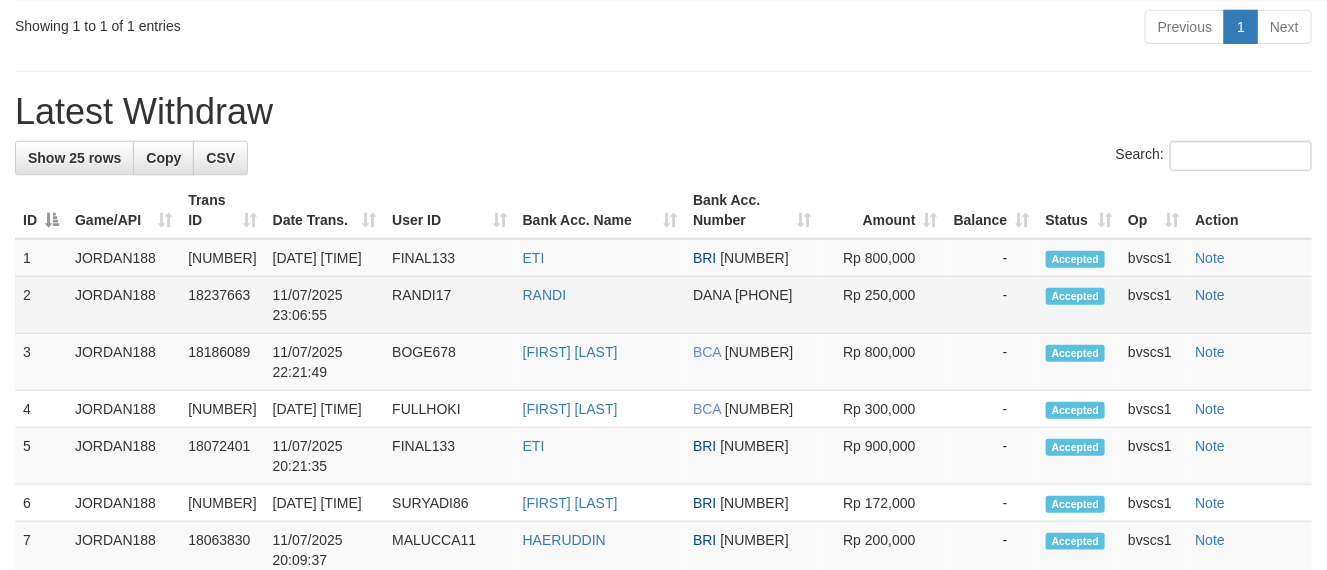 click on "RANDI17" at bounding box center [449, 305] 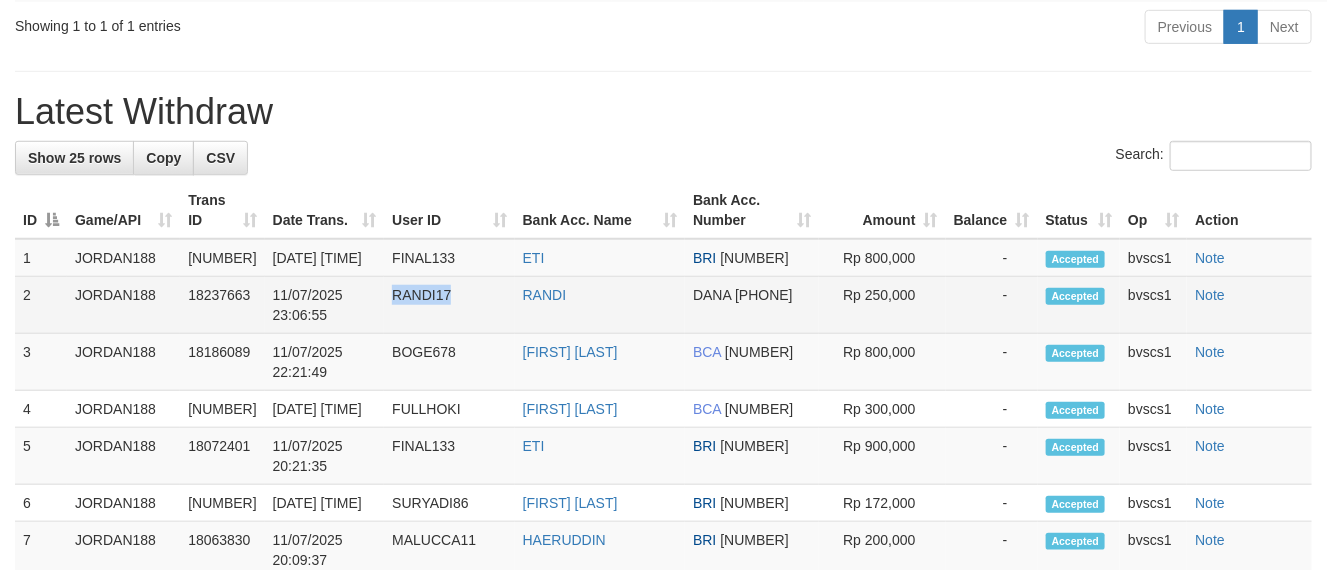 click on "RANDI17" at bounding box center [449, 305] 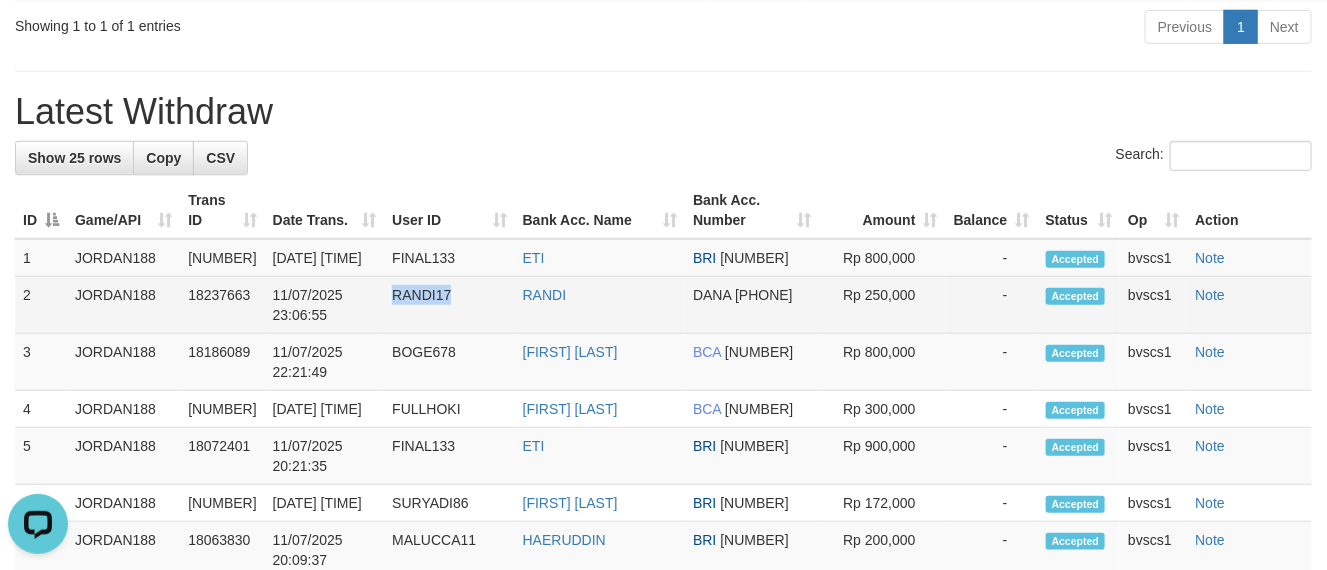 scroll, scrollTop: 0, scrollLeft: 0, axis: both 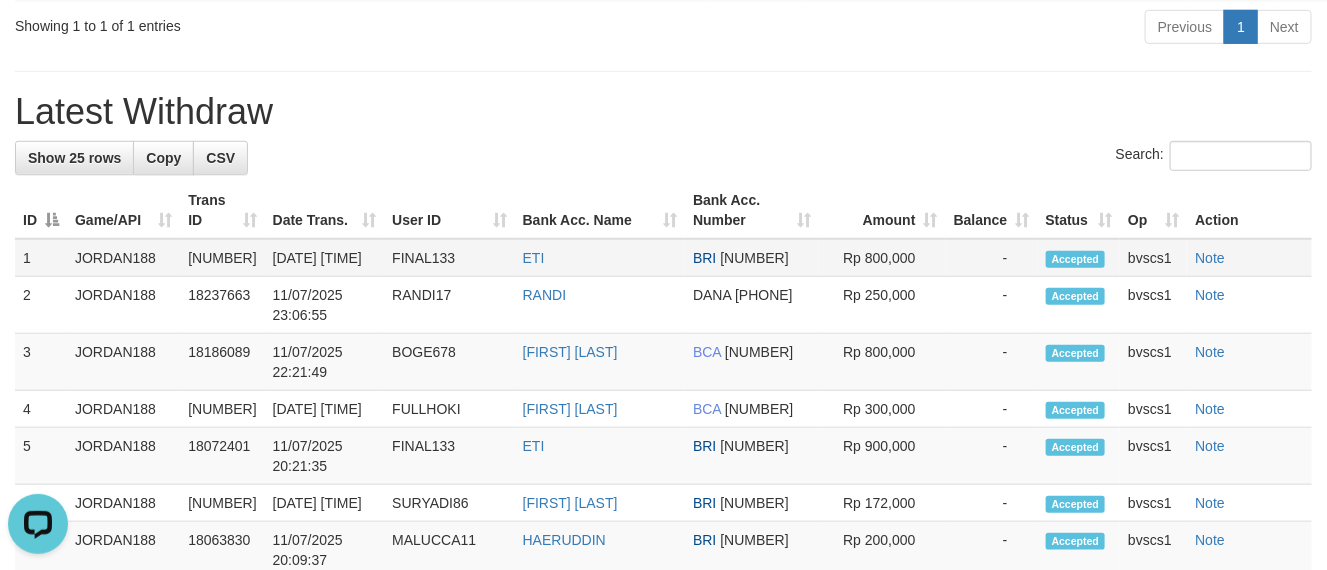 click on "FINAL133" at bounding box center [449, 258] 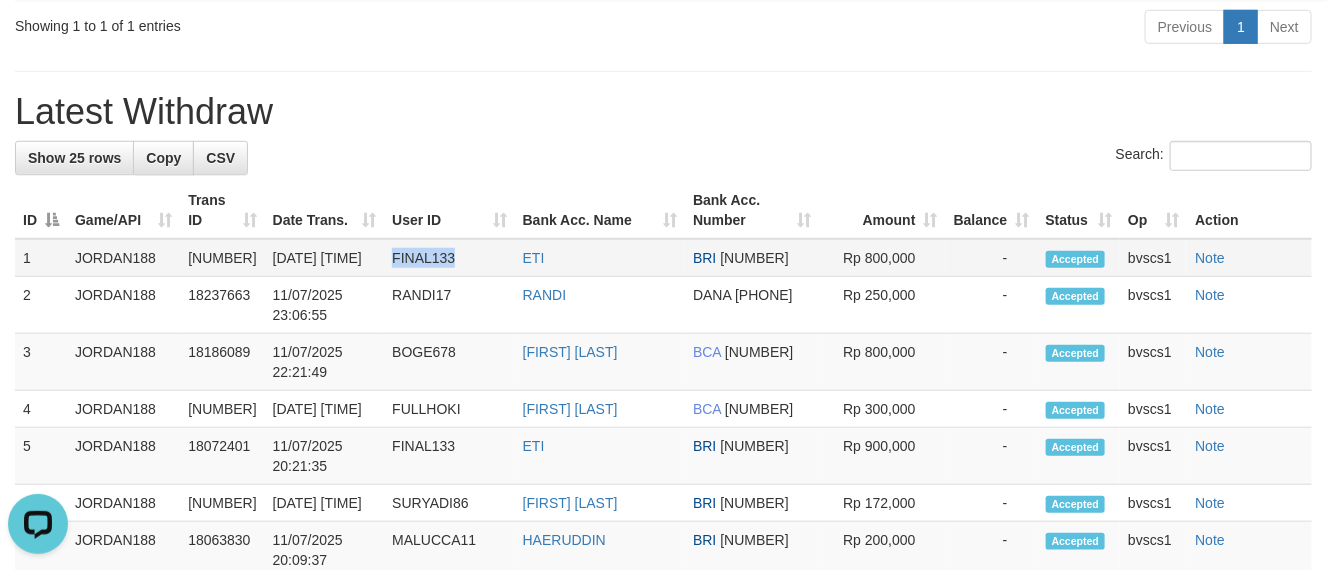 click on "FINAL133" at bounding box center (449, 258) 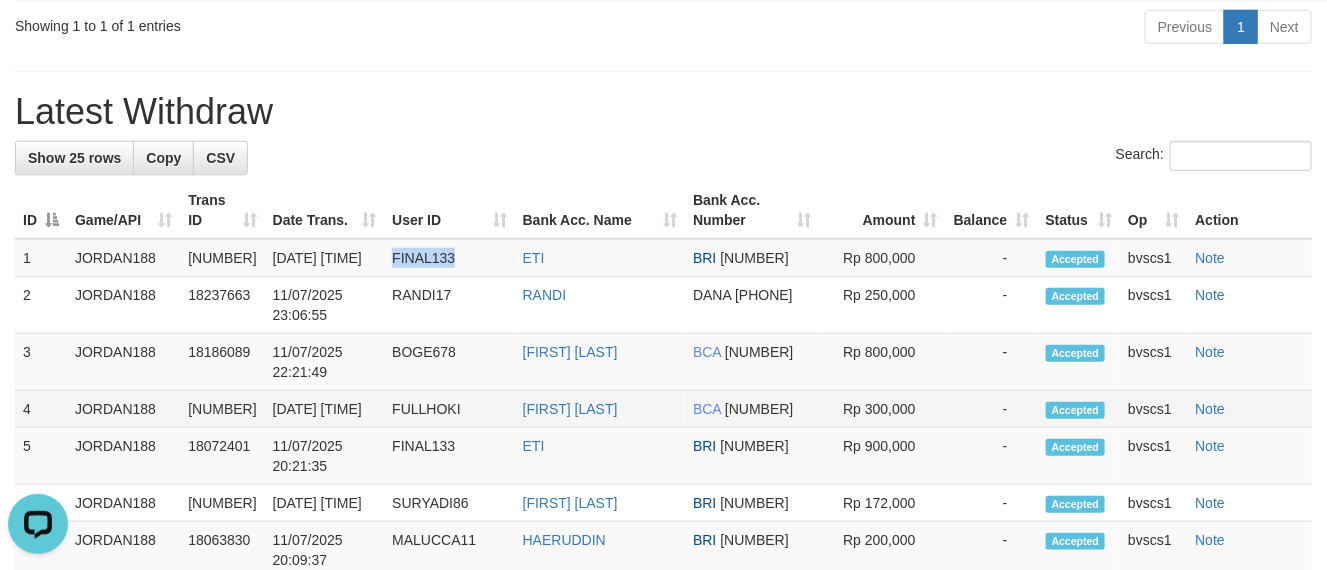 copy on "FINAL133" 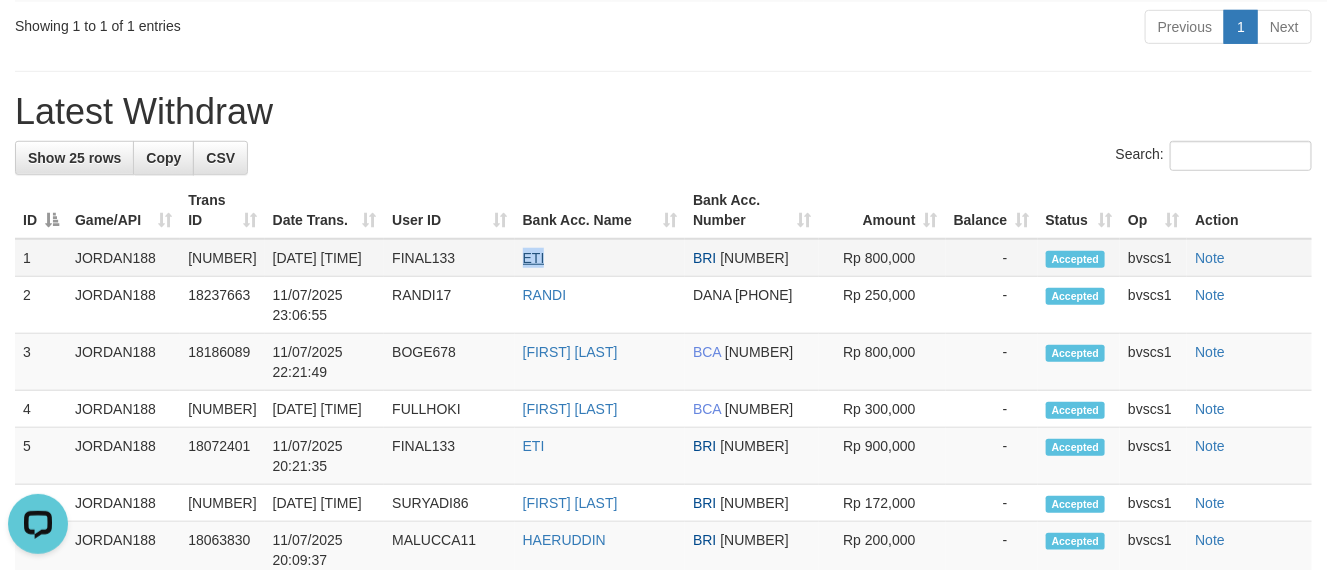drag, startPoint x: 549, startPoint y: 279, endPoint x: 517, endPoint y: 282, distance: 32.140316 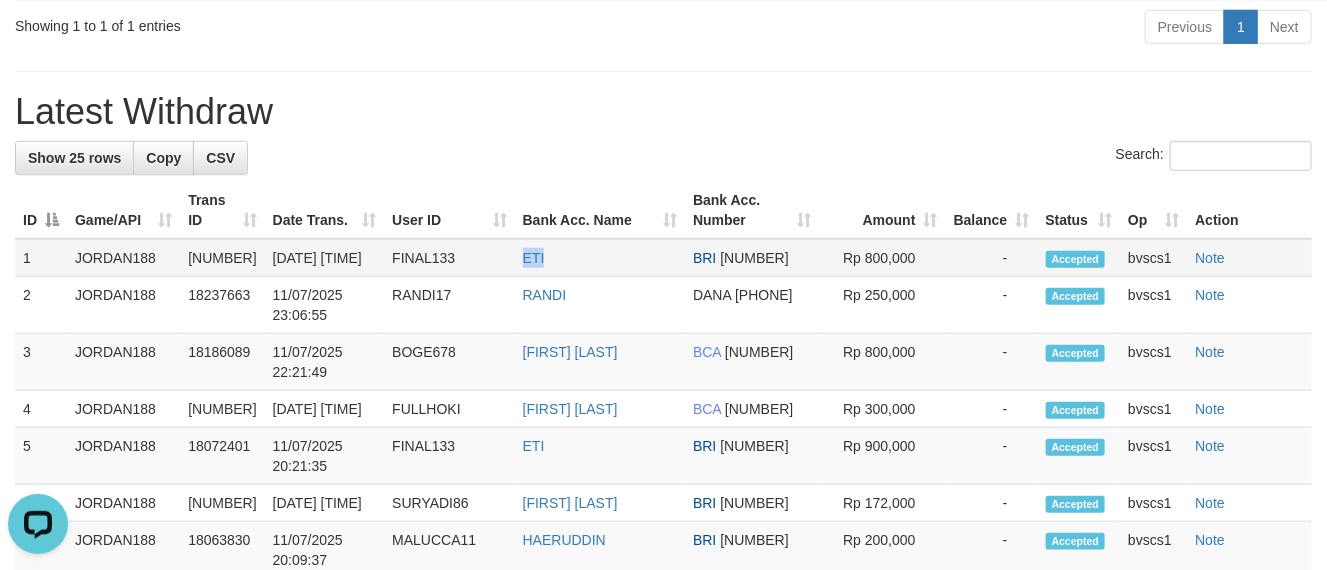 copy on "ETI" 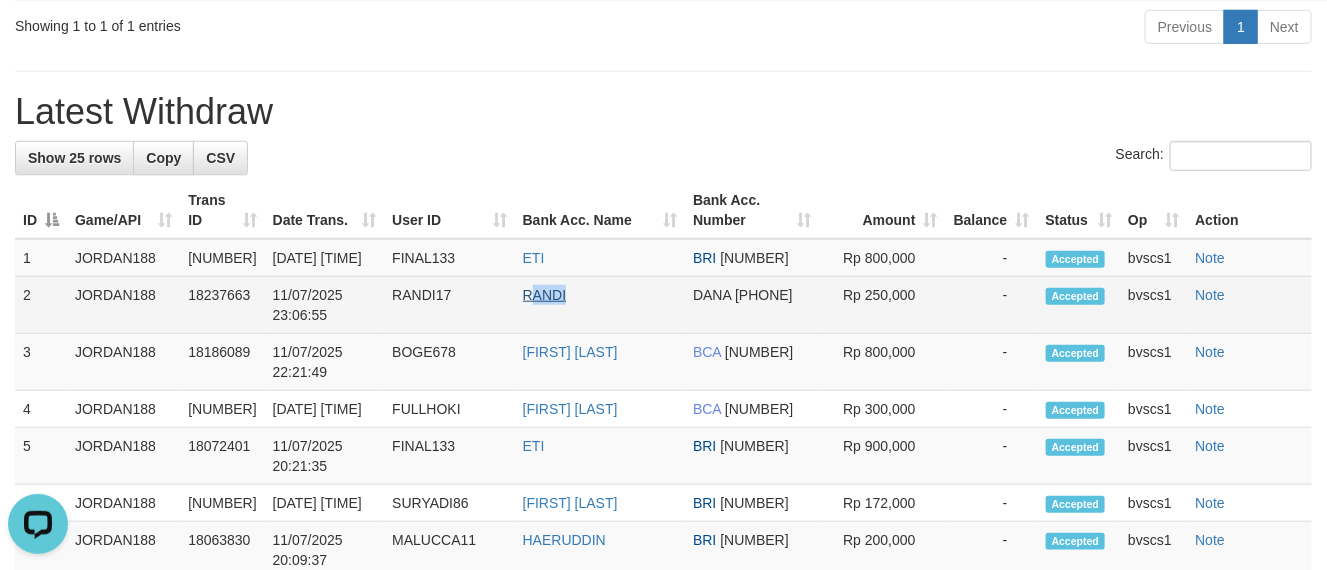 copy on "ANDI" 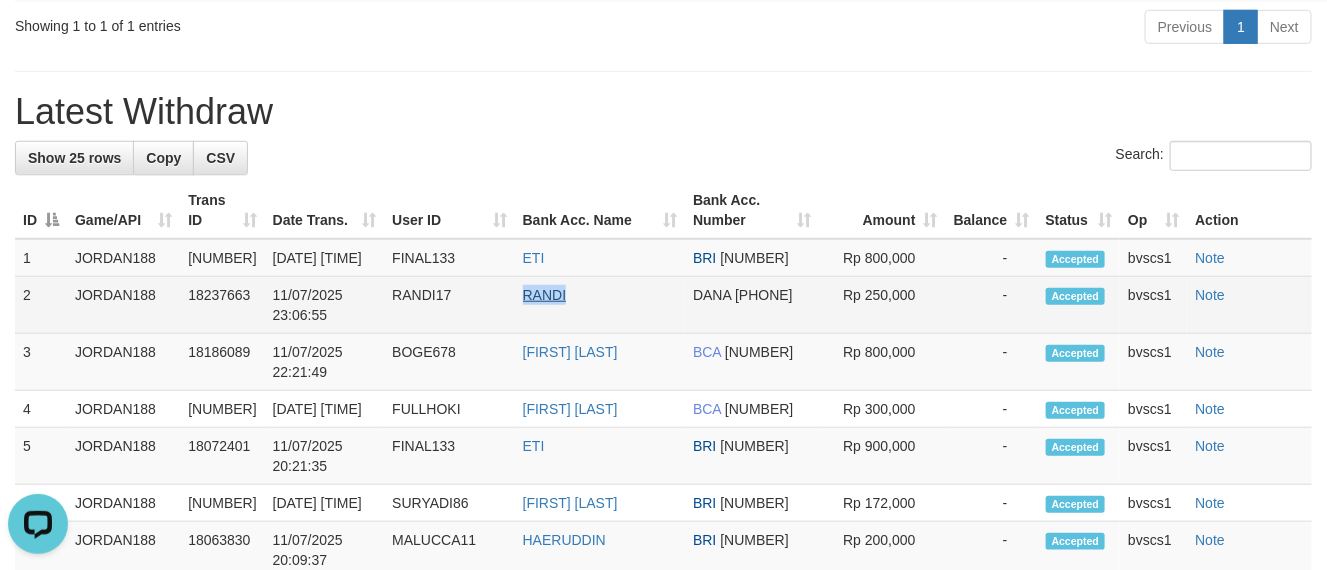 copy on "RANDI" 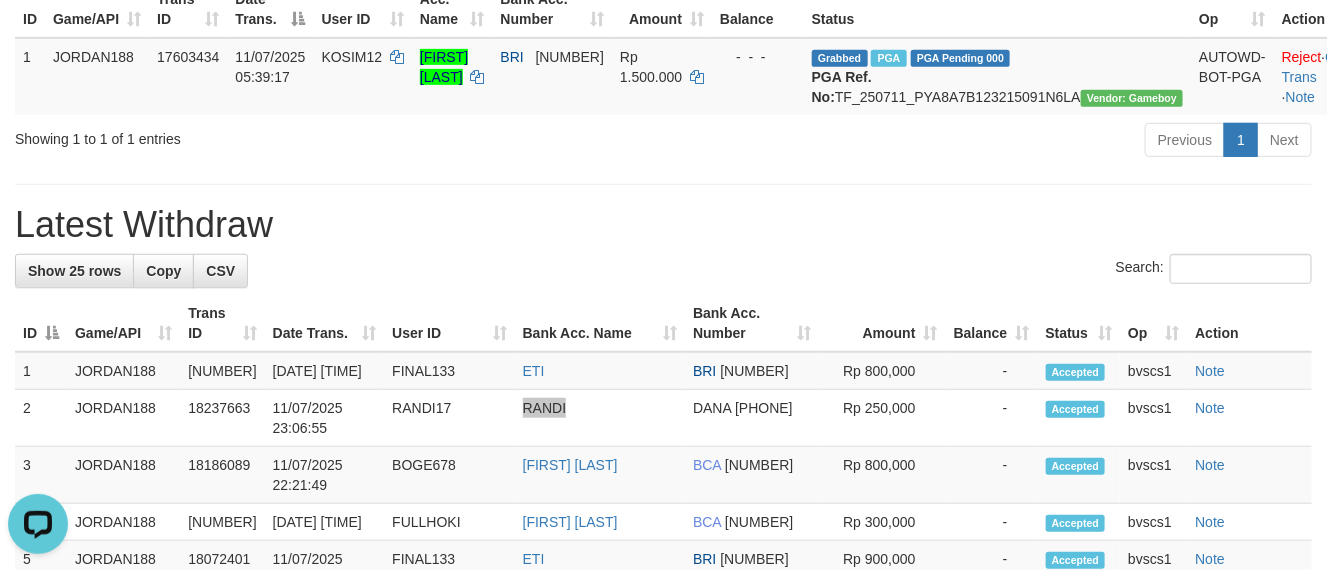 scroll, scrollTop: 150, scrollLeft: 0, axis: vertical 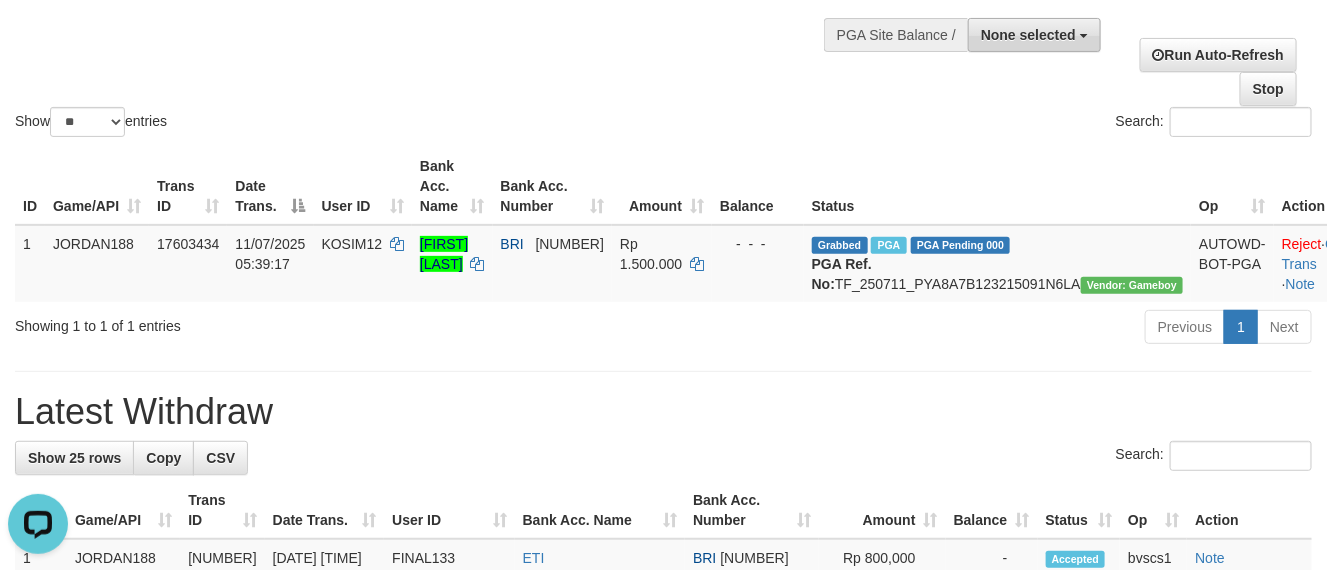 click on "None selected" at bounding box center (1028, 35) 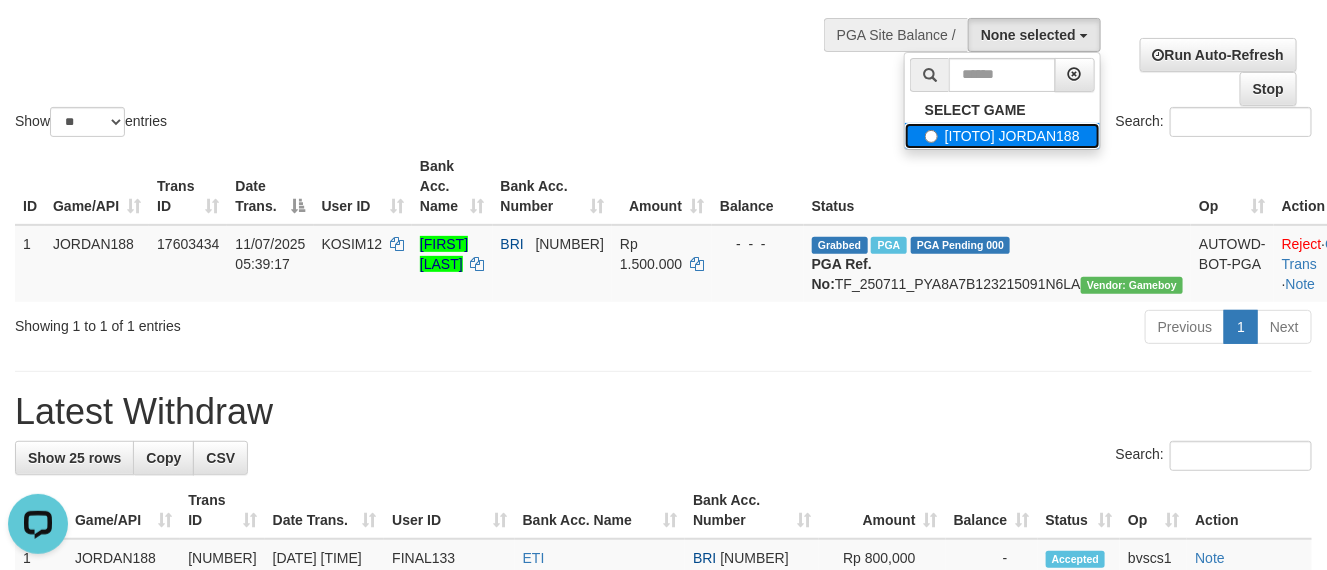 click on "[ITOTO] JORDAN188" at bounding box center [1002, 136] 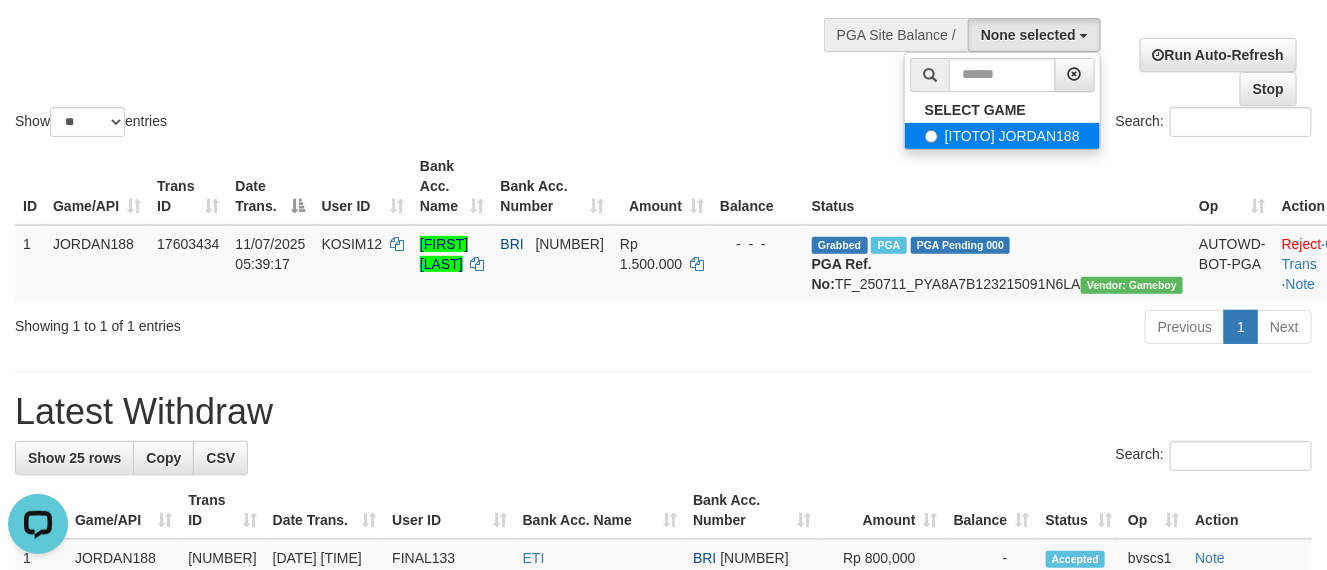 select on "****" 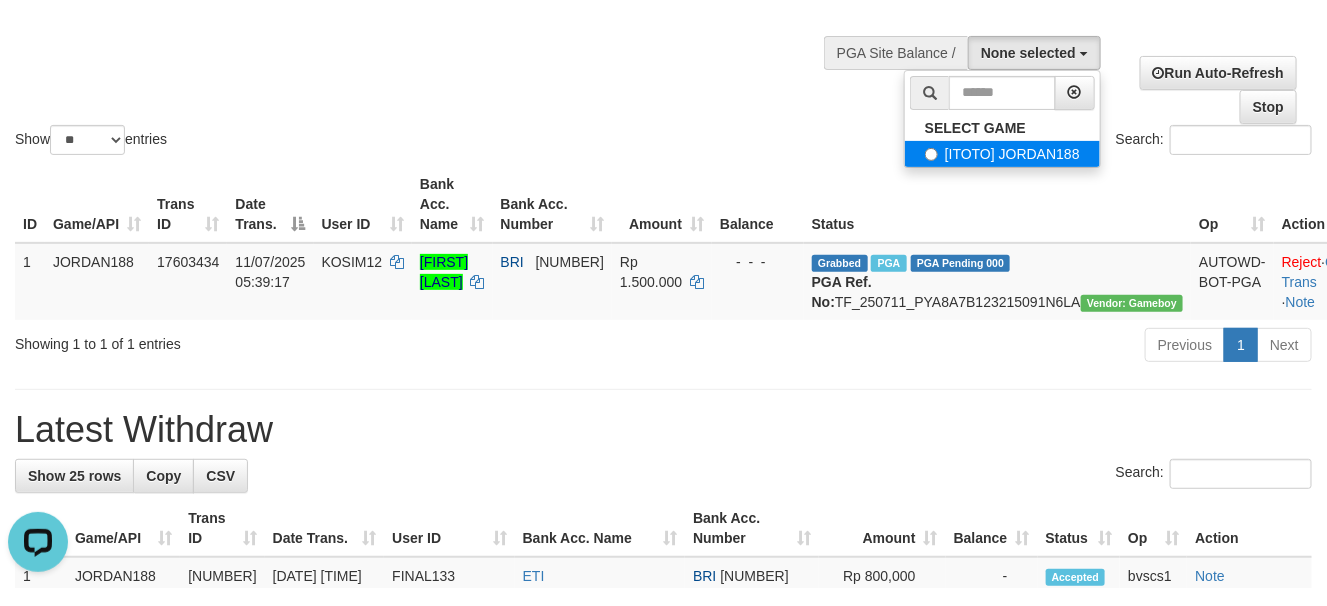 scroll, scrollTop: 18, scrollLeft: 0, axis: vertical 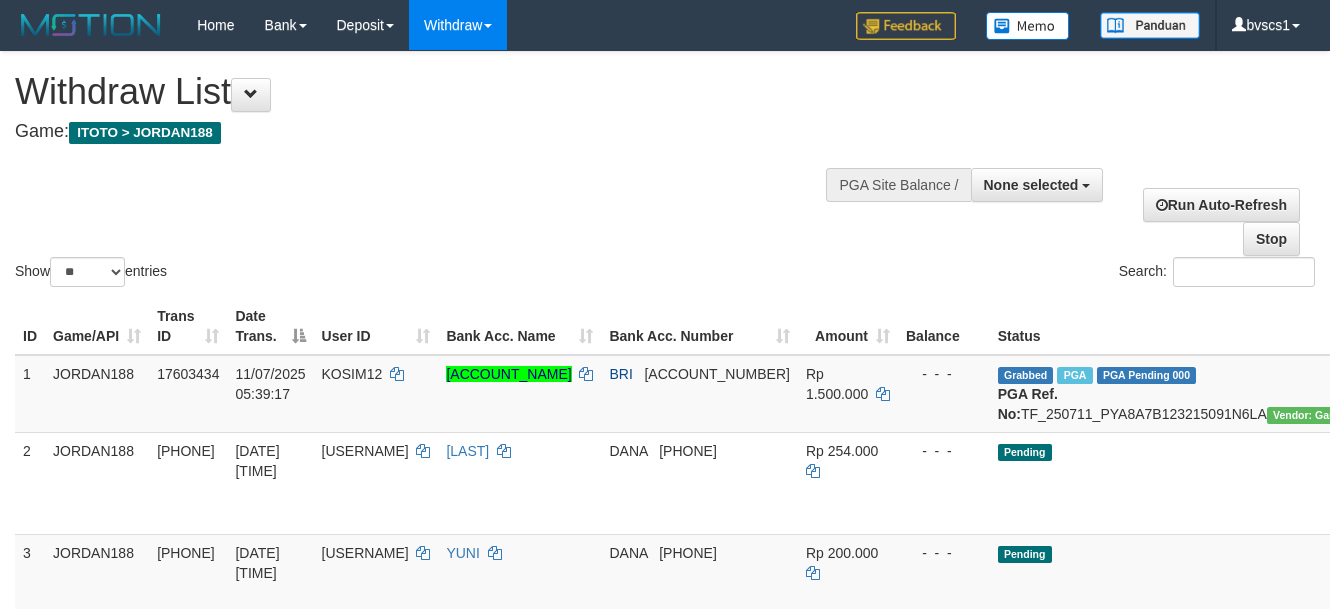 select 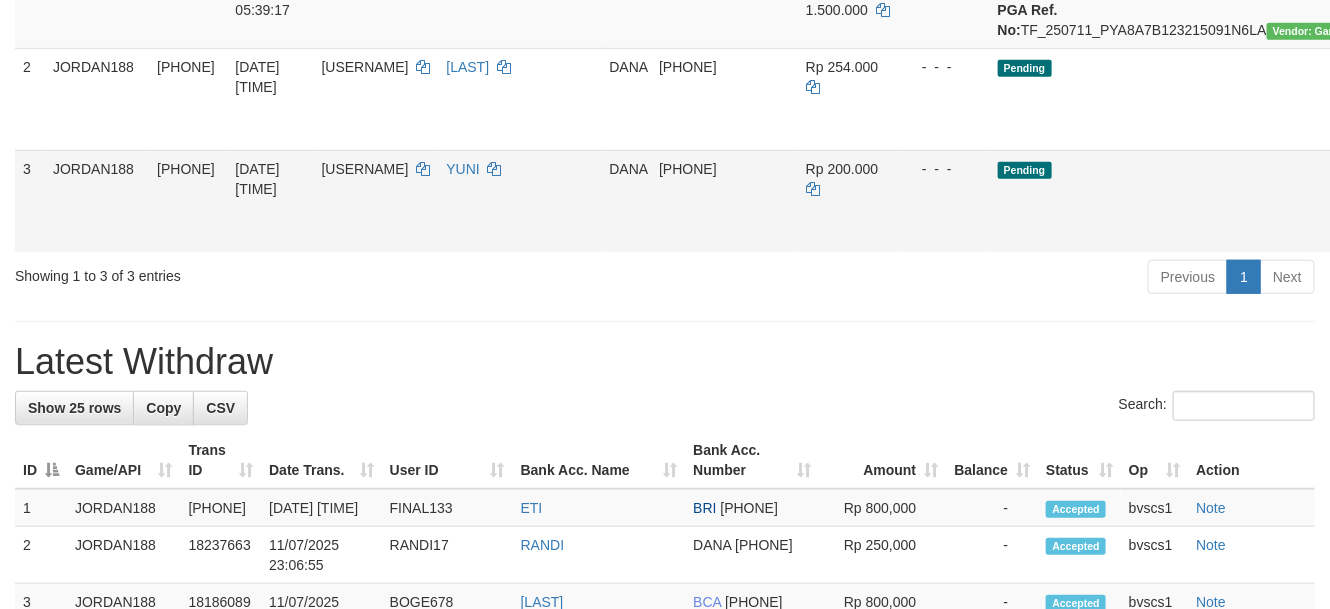 scroll, scrollTop: 205, scrollLeft: 0, axis: vertical 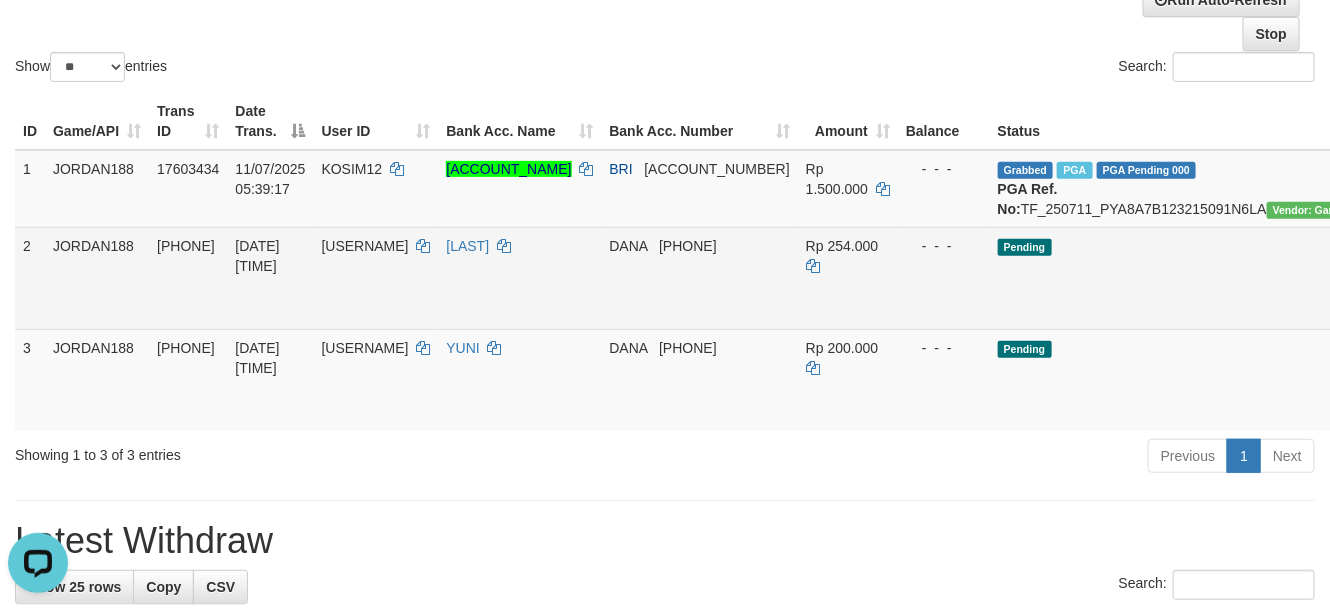 click on "Send PGA" at bounding box center (1484, 301) 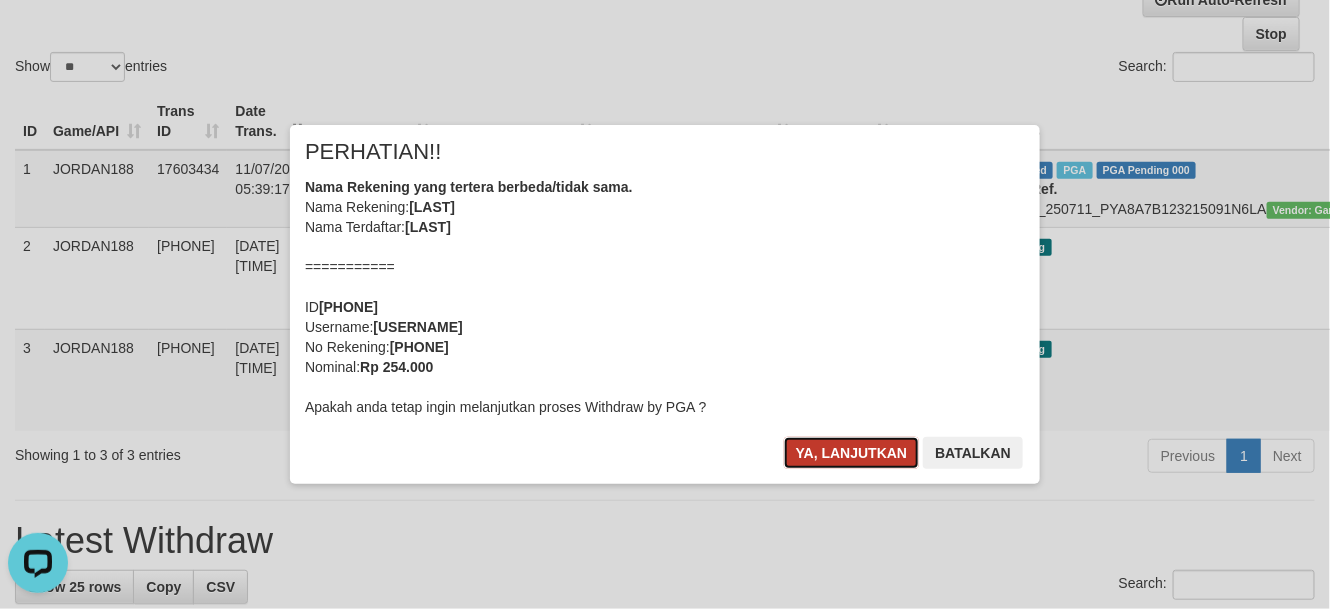click on "Ya, lanjutkan" at bounding box center [852, 453] 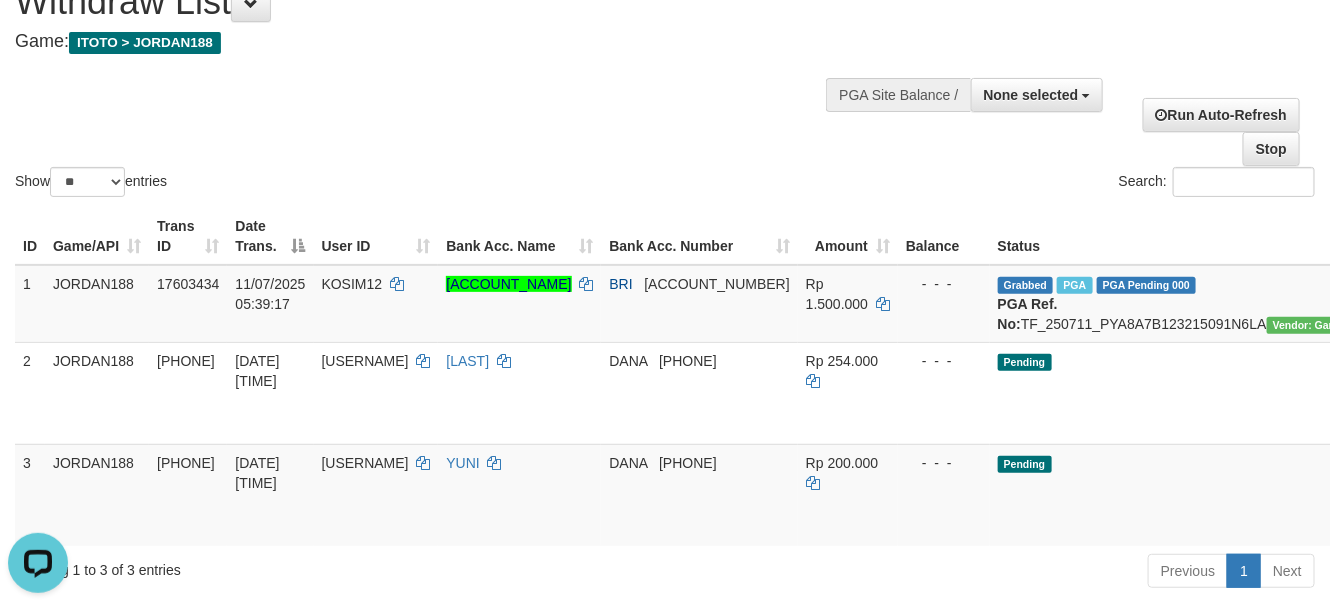 scroll, scrollTop: 0, scrollLeft: 0, axis: both 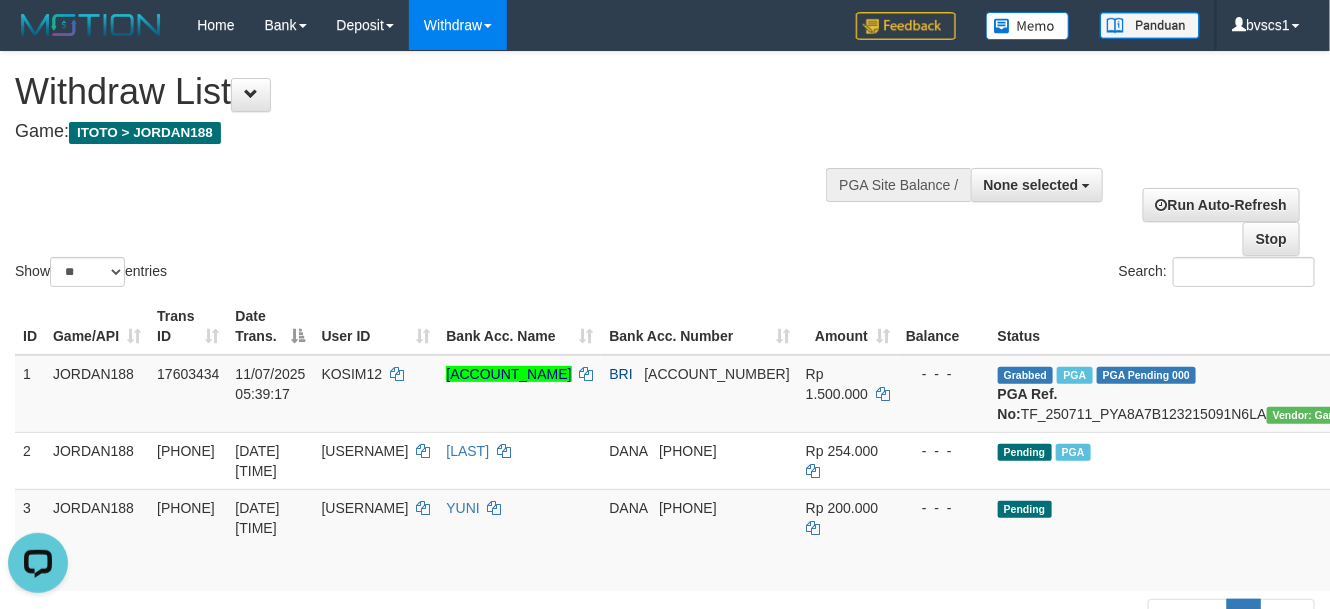 click at bounding box center [1013, 183] 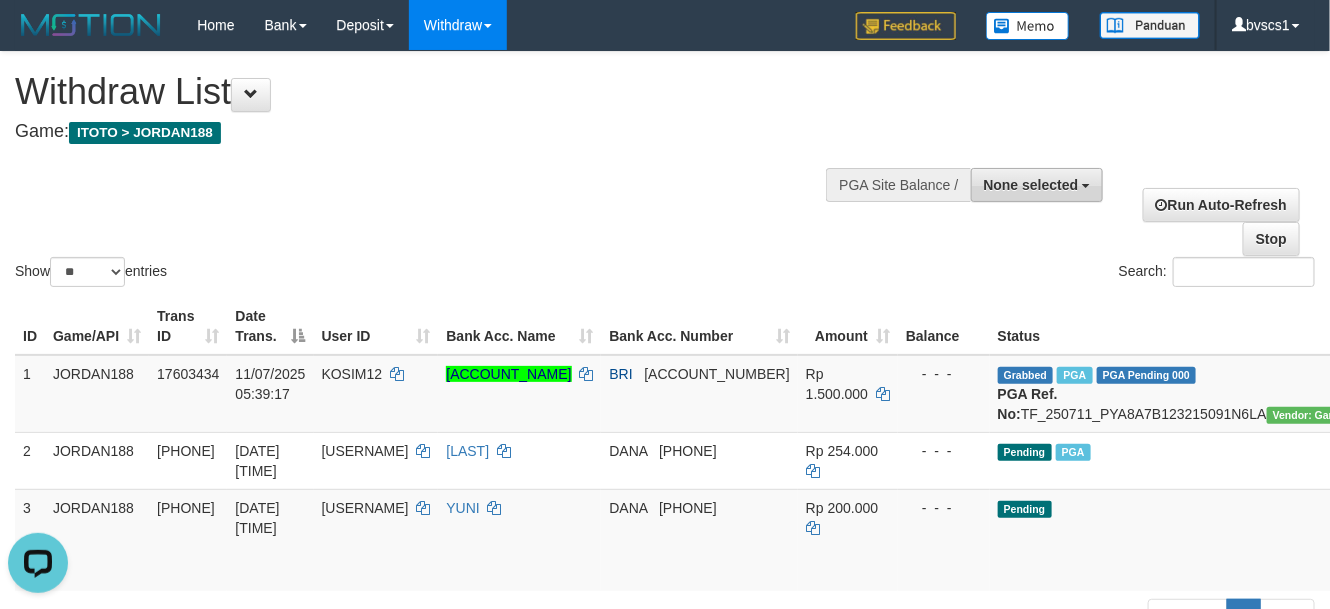 click on "None selected" at bounding box center (1037, 185) 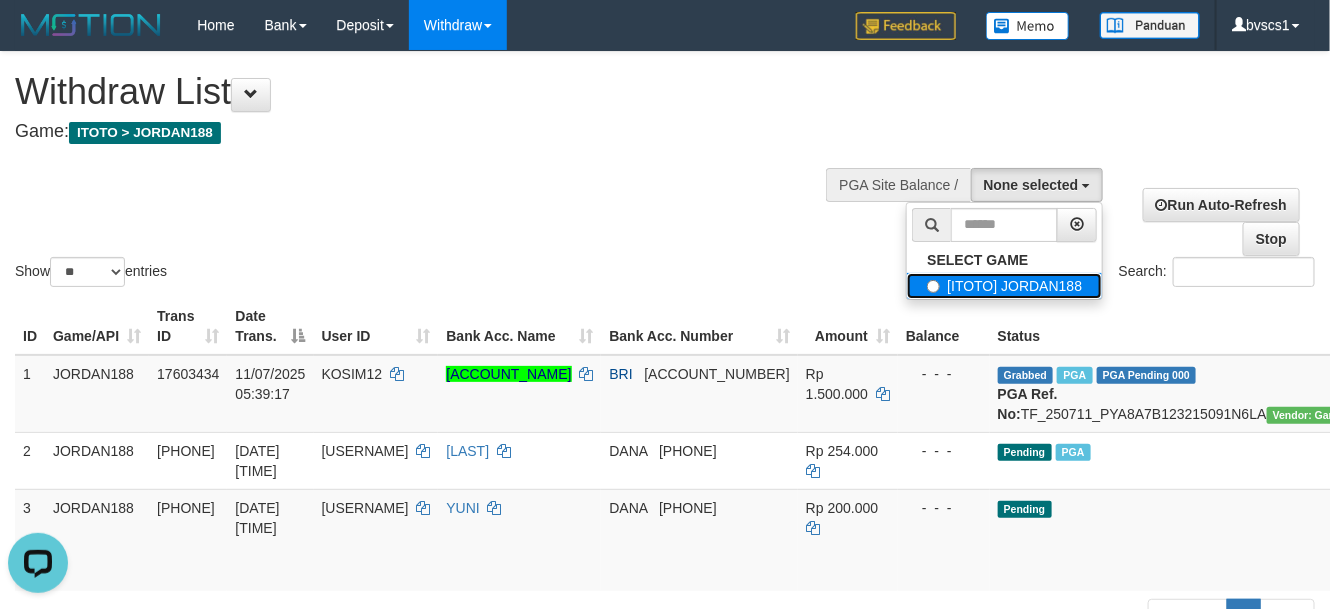click on "[ITOTO] JORDAN188" at bounding box center [1004, 286] 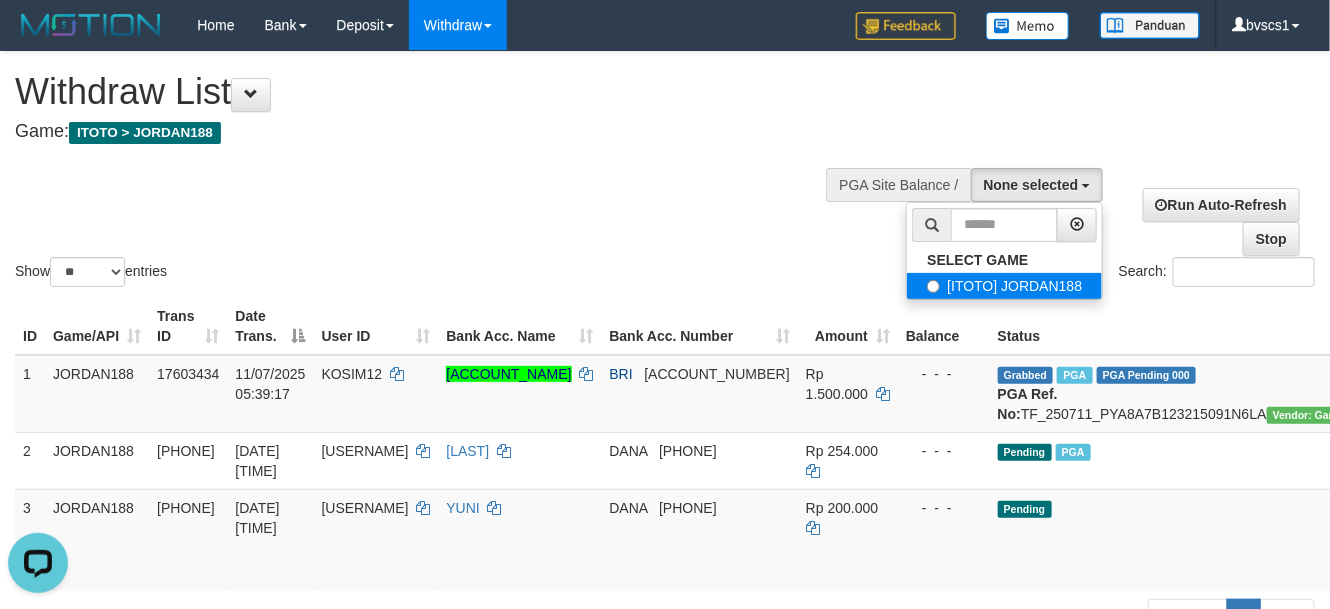 select on "****" 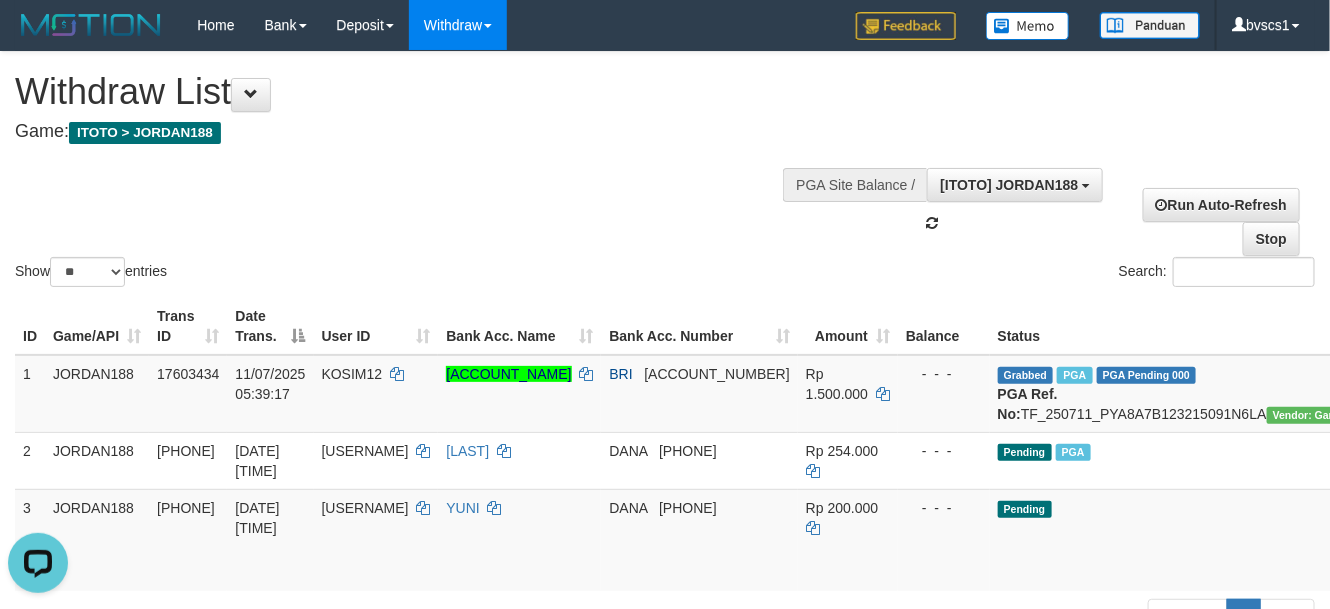 scroll, scrollTop: 18, scrollLeft: 0, axis: vertical 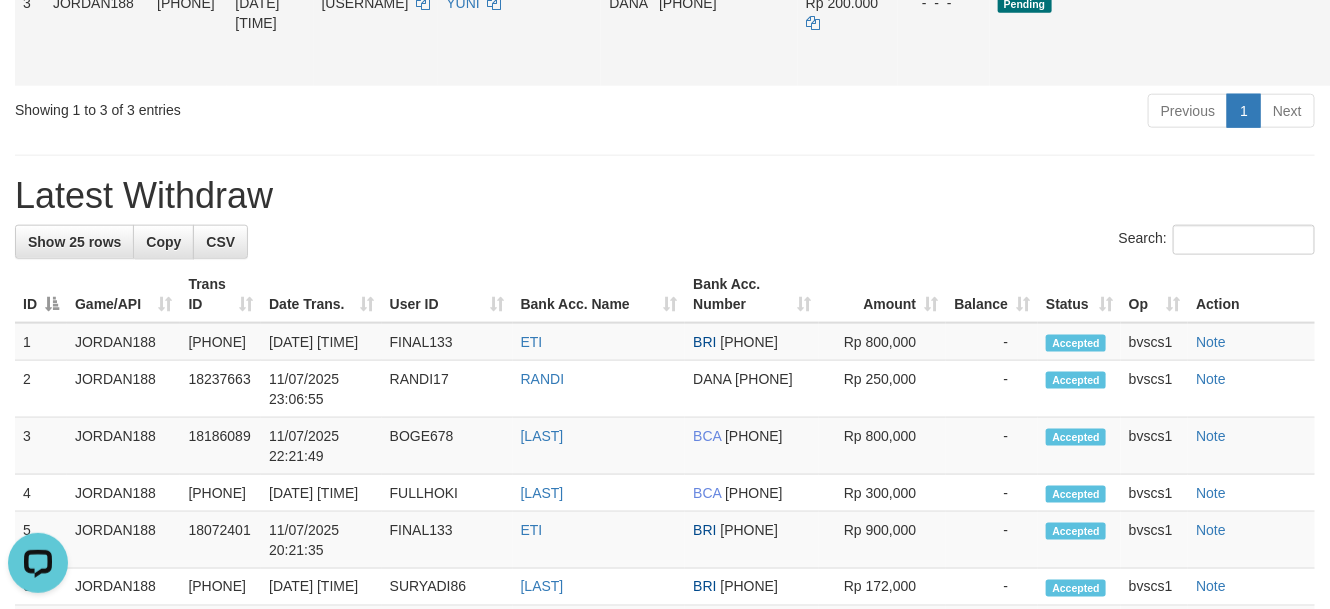 click on "Allow Grab   ·    Reject Send PGA     ·    Note" at bounding box center (1509, 35) 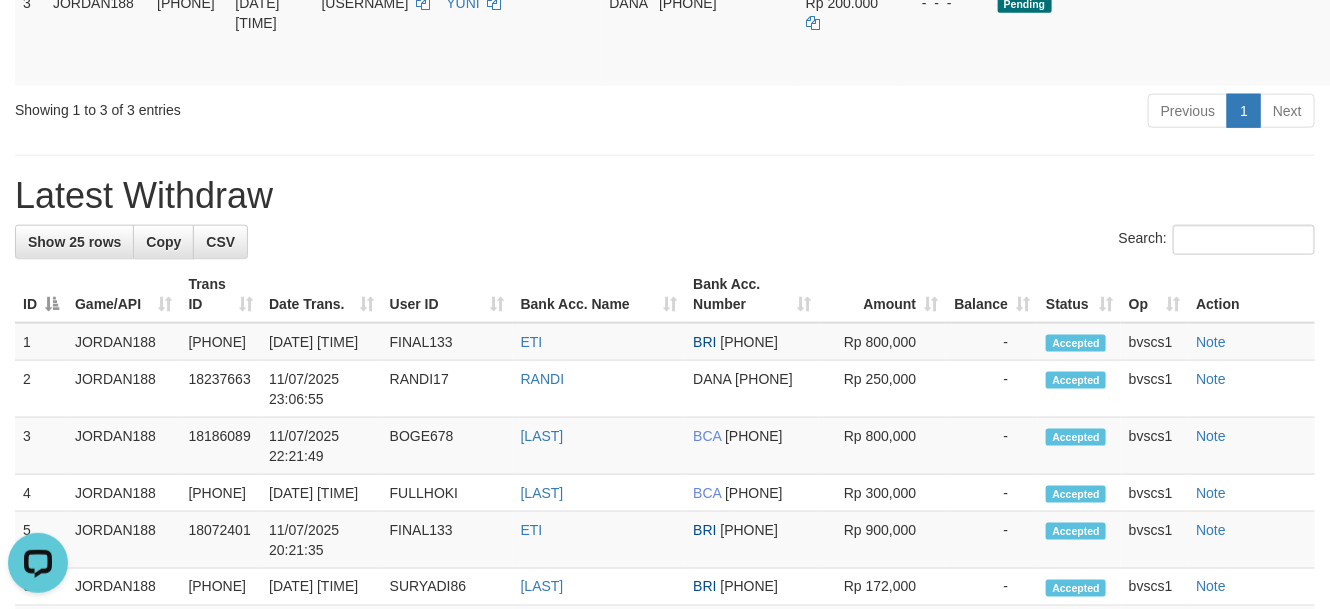 scroll, scrollTop: 450, scrollLeft: 0, axis: vertical 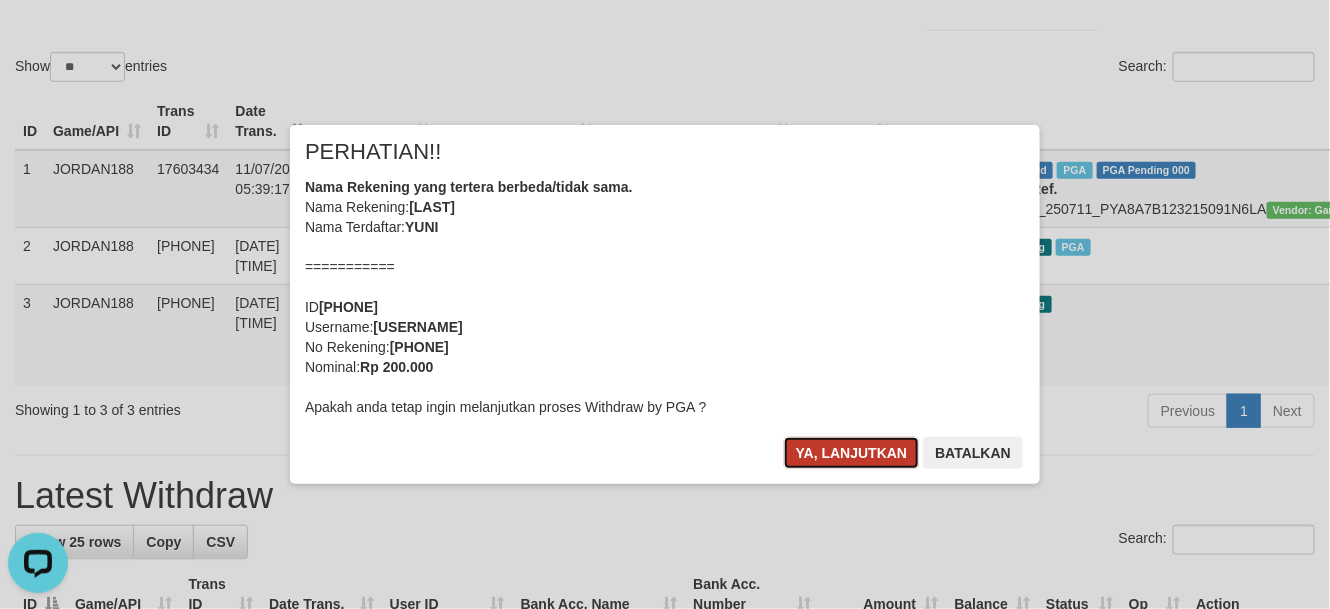 click on "Ya, lanjutkan" at bounding box center [852, 453] 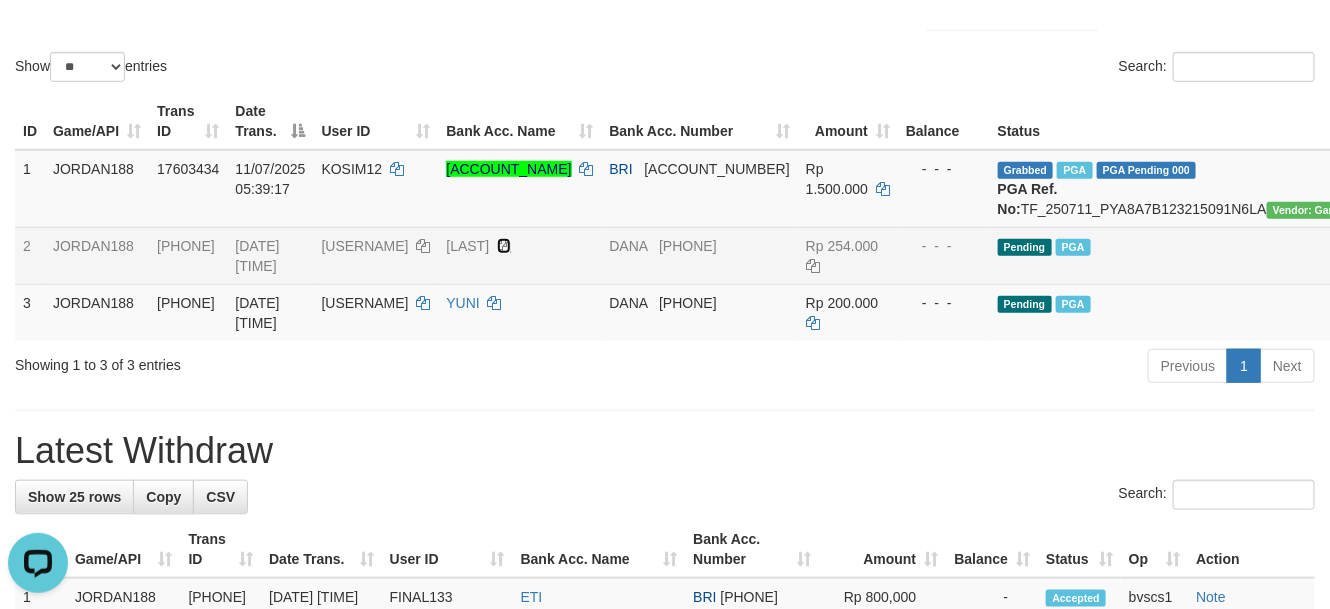 click at bounding box center [504, 246] 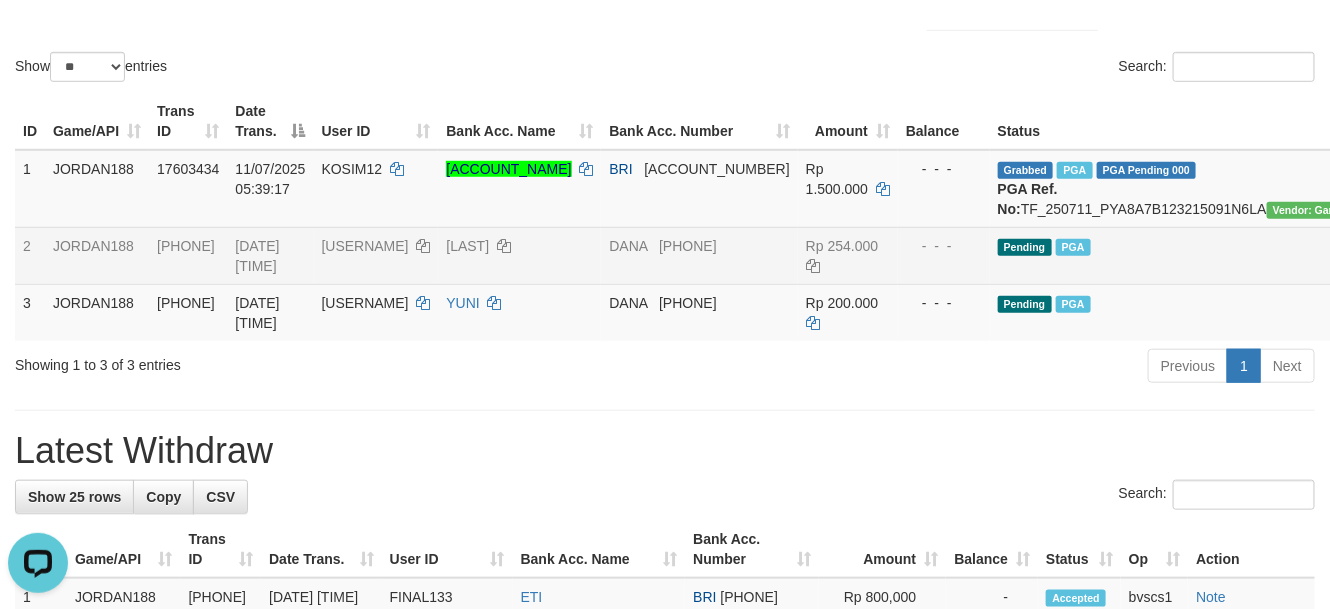 click on "11/07/2025 23:25:31" at bounding box center (270, 255) 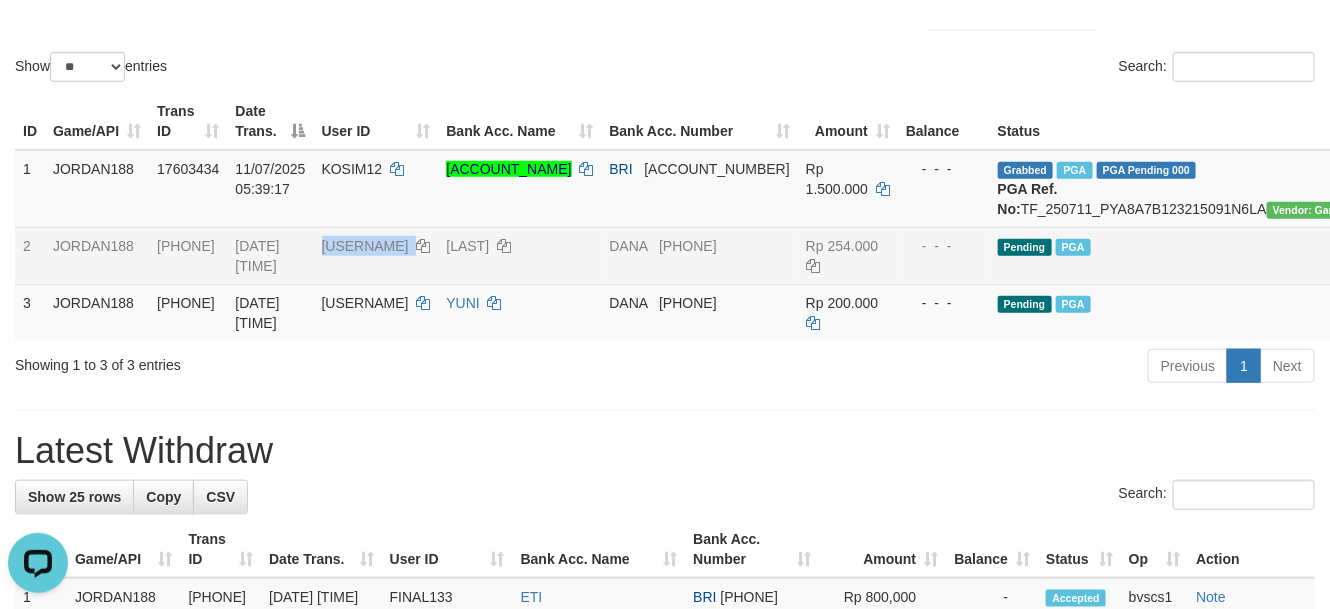 drag, startPoint x: 328, startPoint y: 297, endPoint x: 300, endPoint y: 307, distance: 29.732138 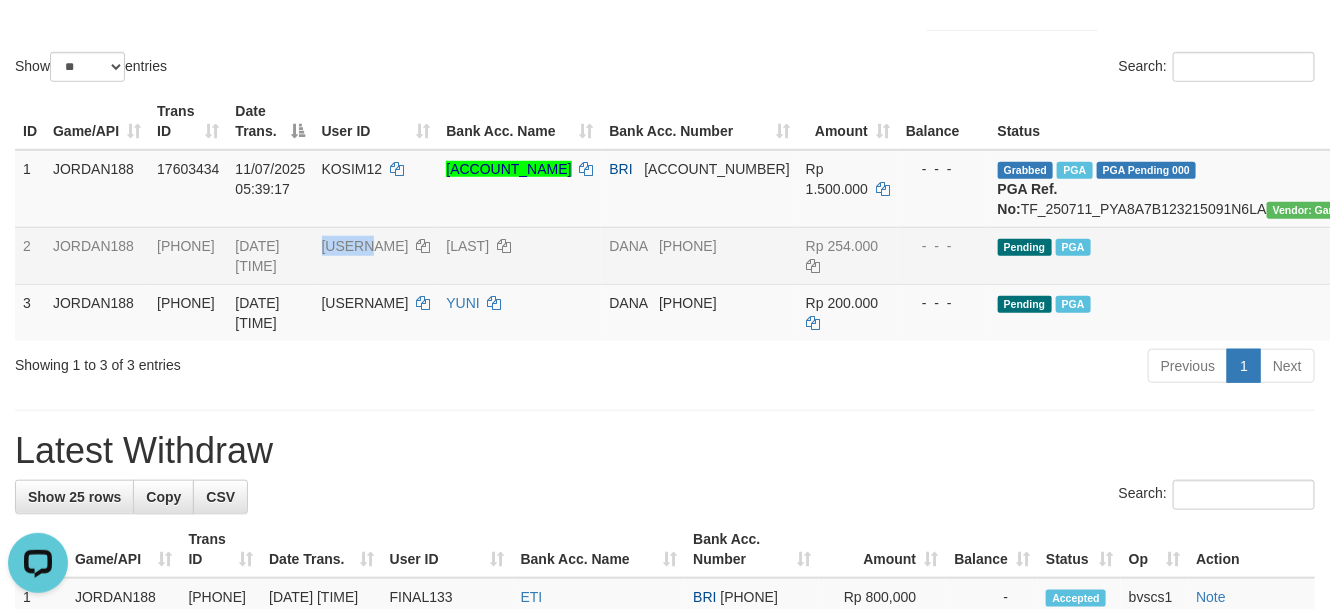 copy on "[USERNAME]" 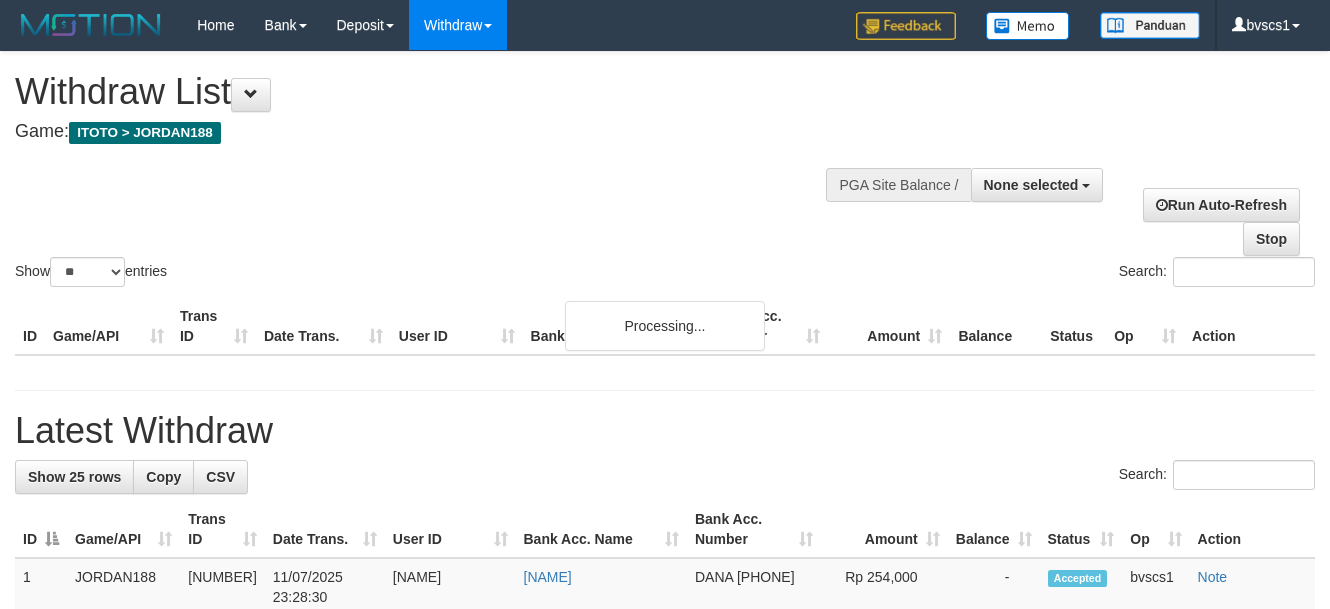 select 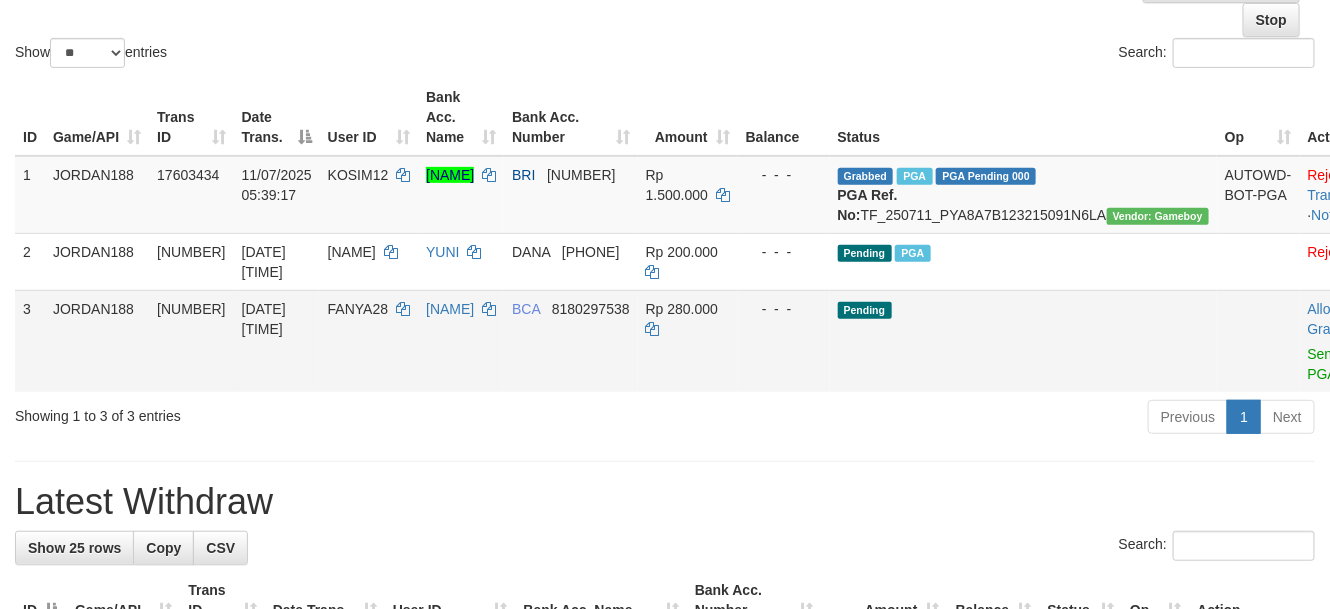 scroll, scrollTop: 205, scrollLeft: 0, axis: vertical 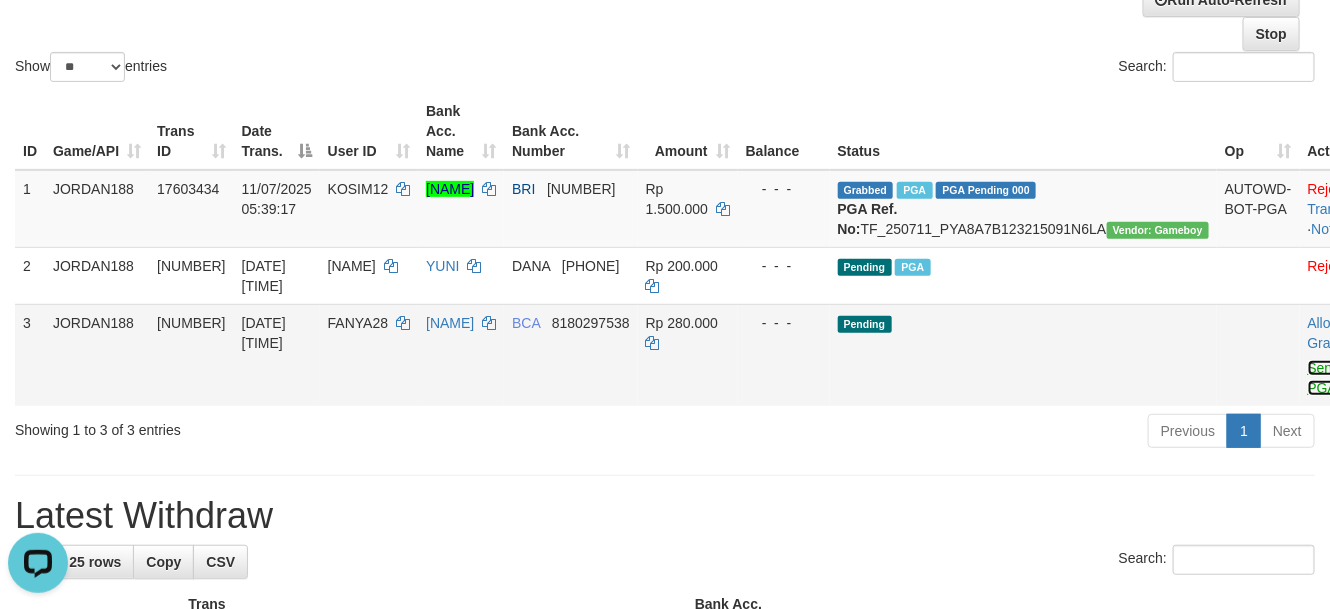 click on "Send PGA" at bounding box center [1324, 378] 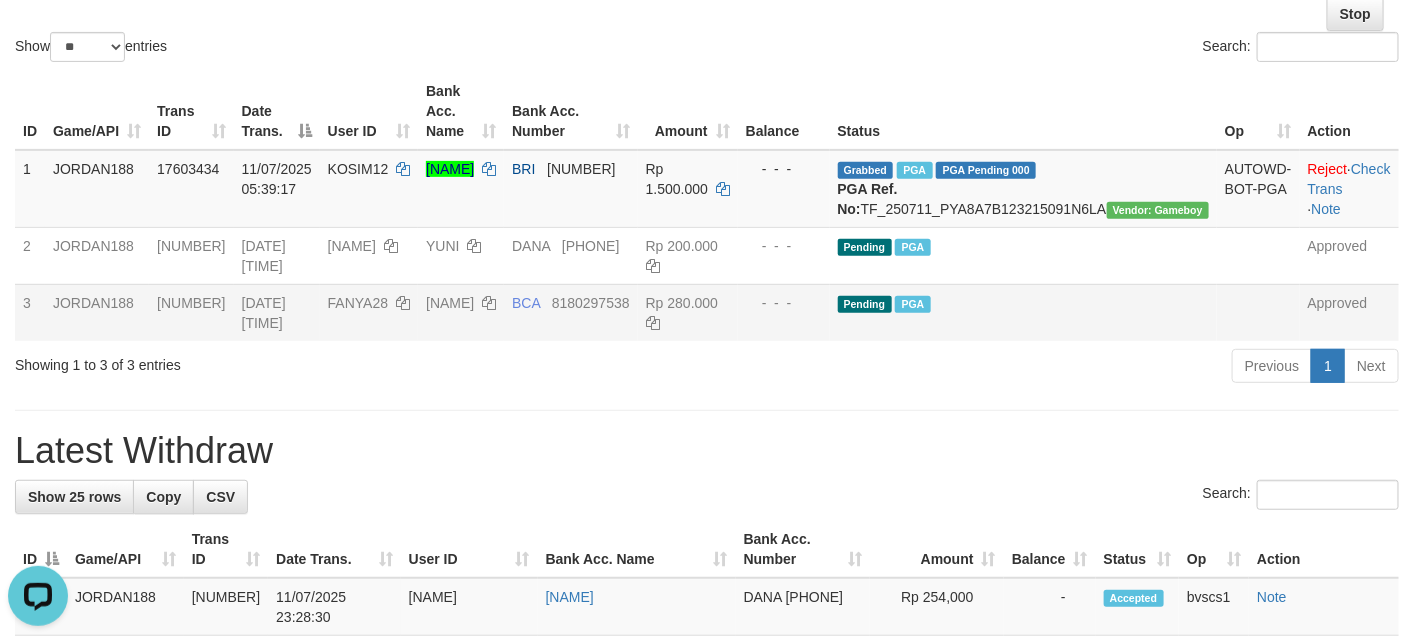 drag, startPoint x: 1216, startPoint y: 96, endPoint x: 1206, endPoint y: 70, distance: 27.856777 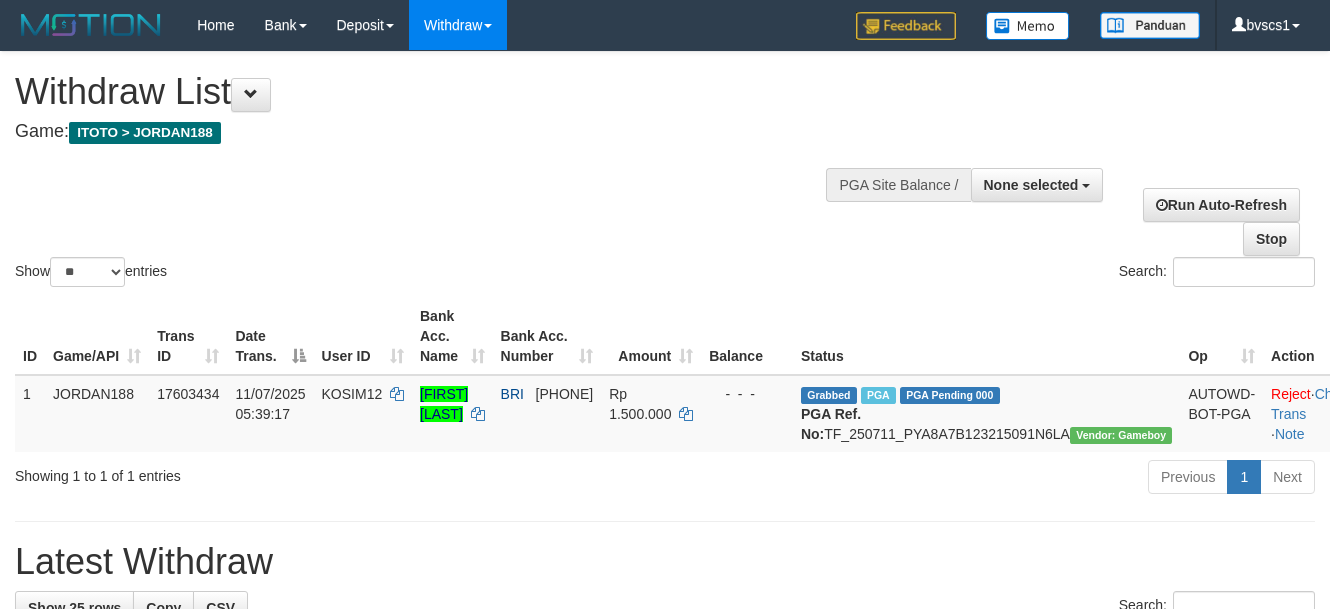 select 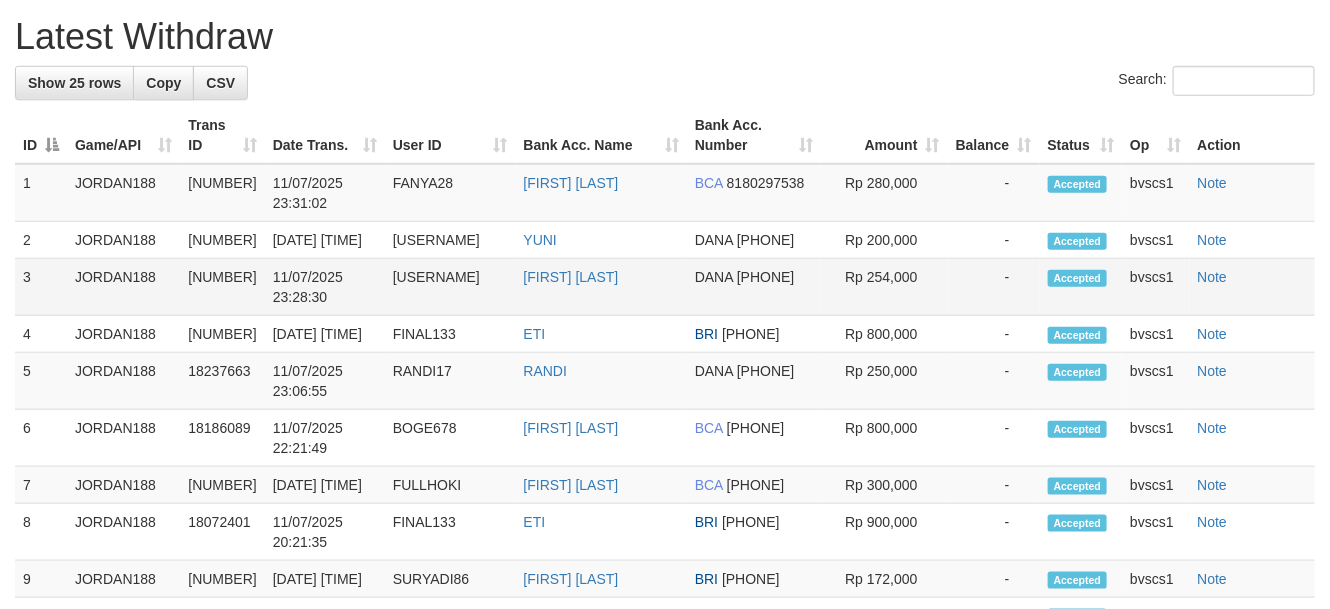 scroll, scrollTop: 355, scrollLeft: 0, axis: vertical 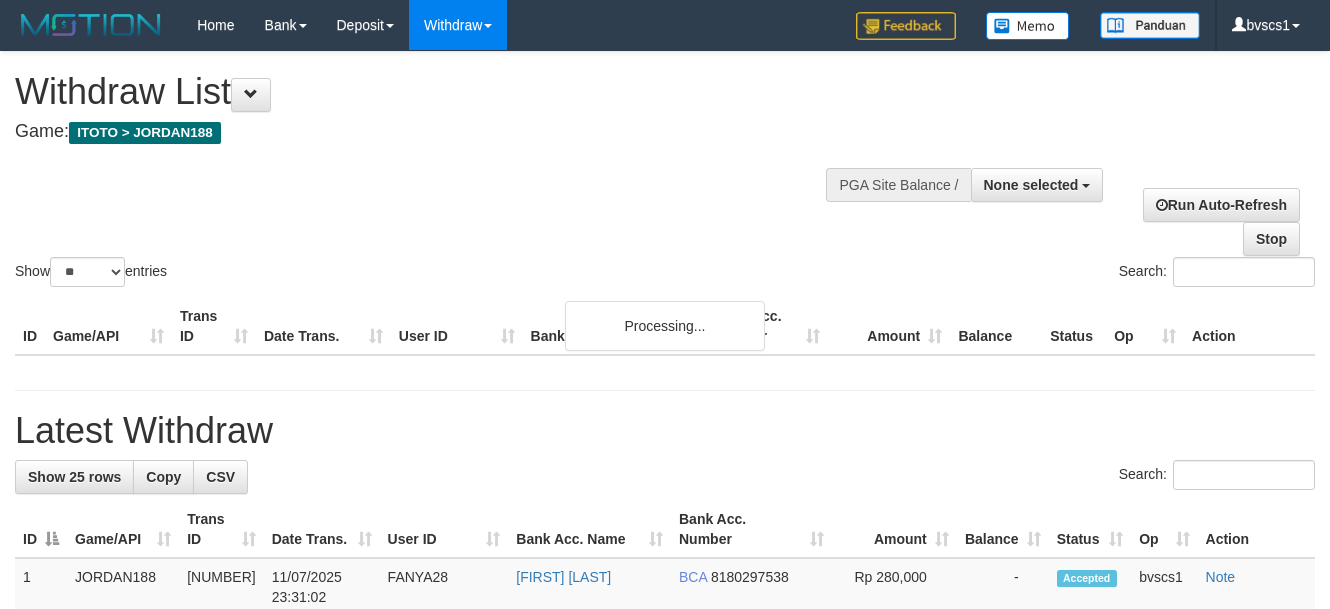 select 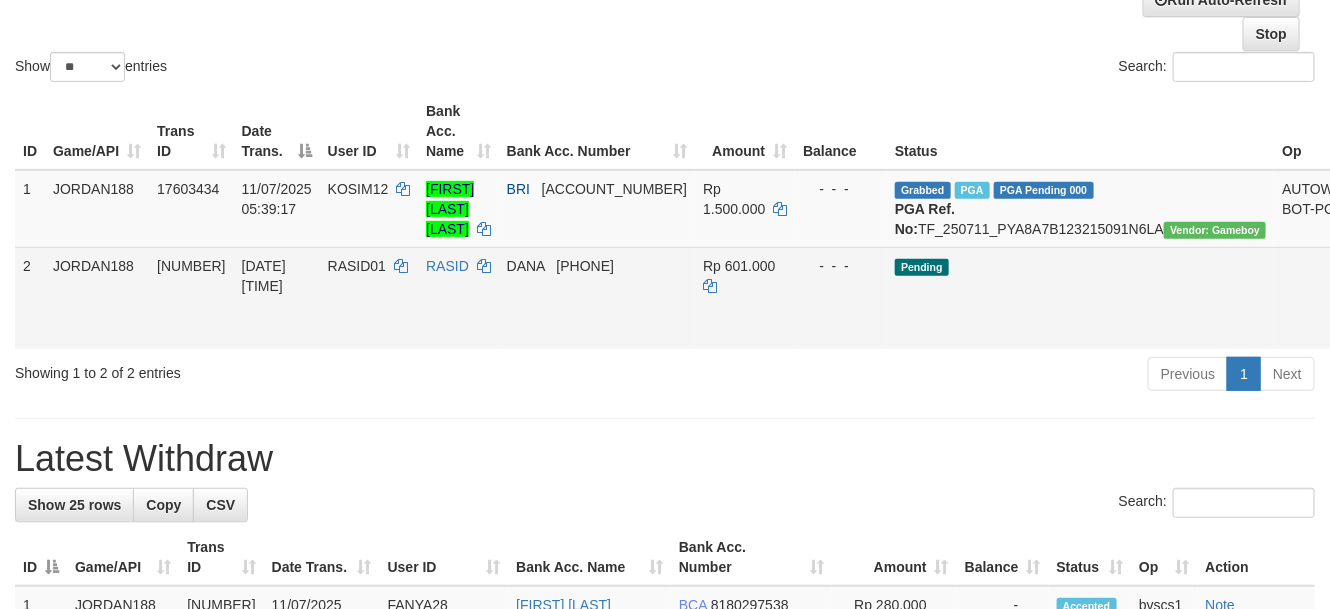 click on "Allow Grab   ·    Reject Send PGA     ·    Note" at bounding box center [1406, 298] 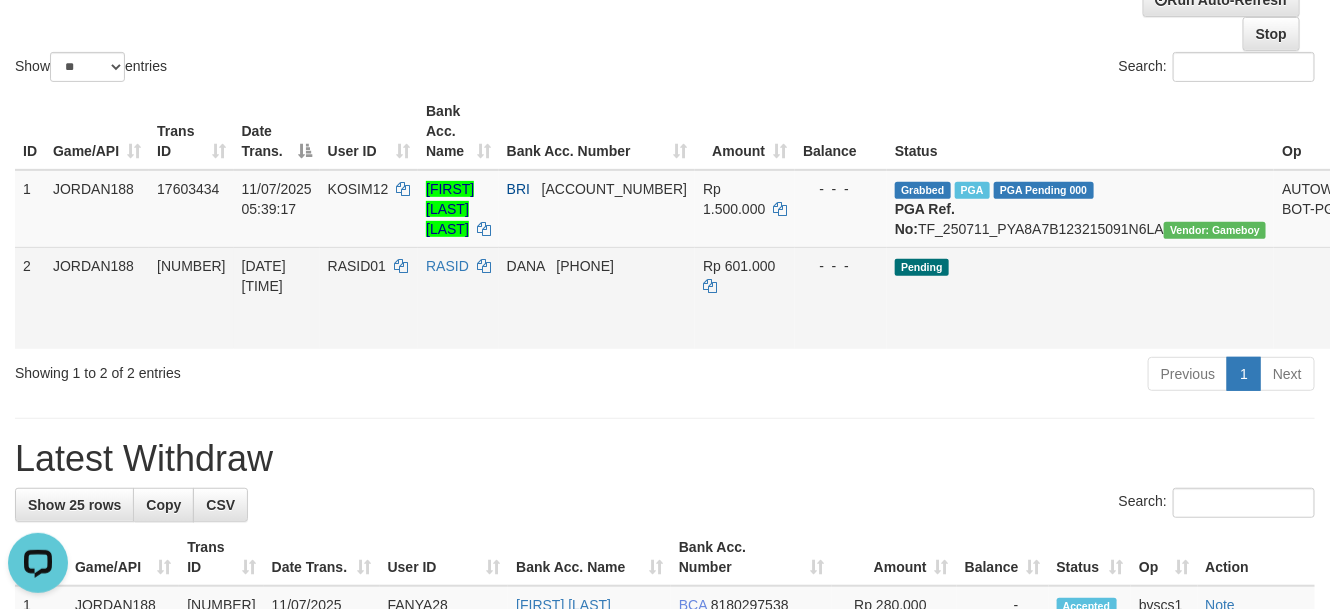 scroll, scrollTop: 0, scrollLeft: 0, axis: both 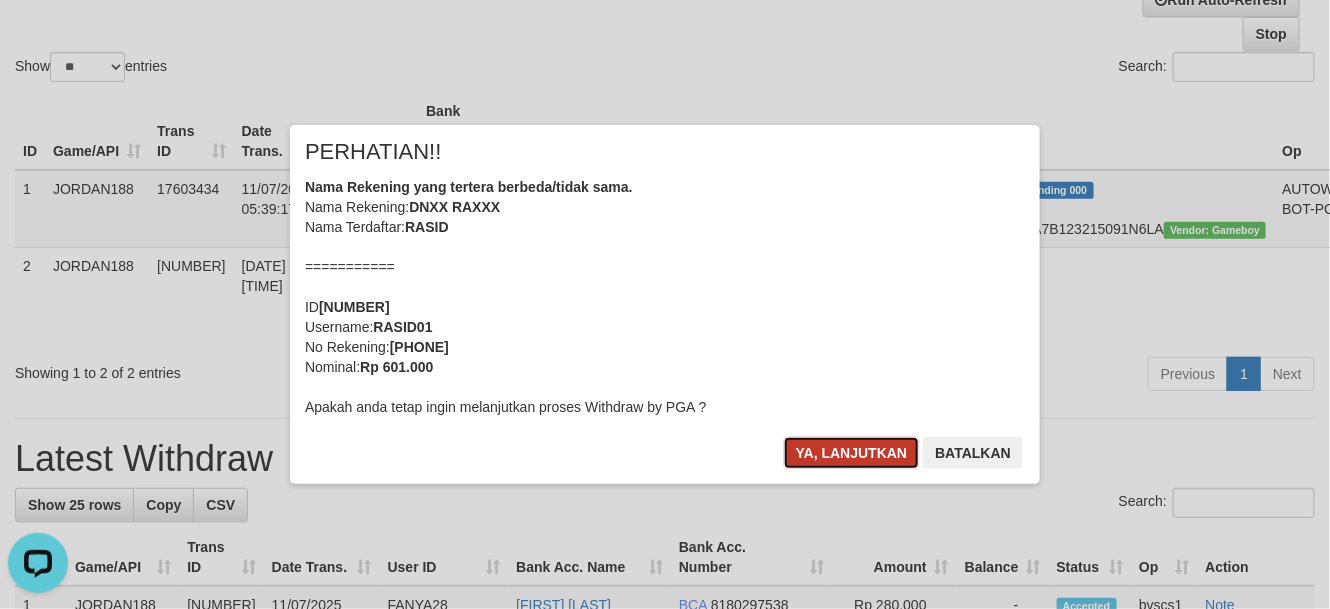 click on "Ya, lanjutkan" at bounding box center (852, 453) 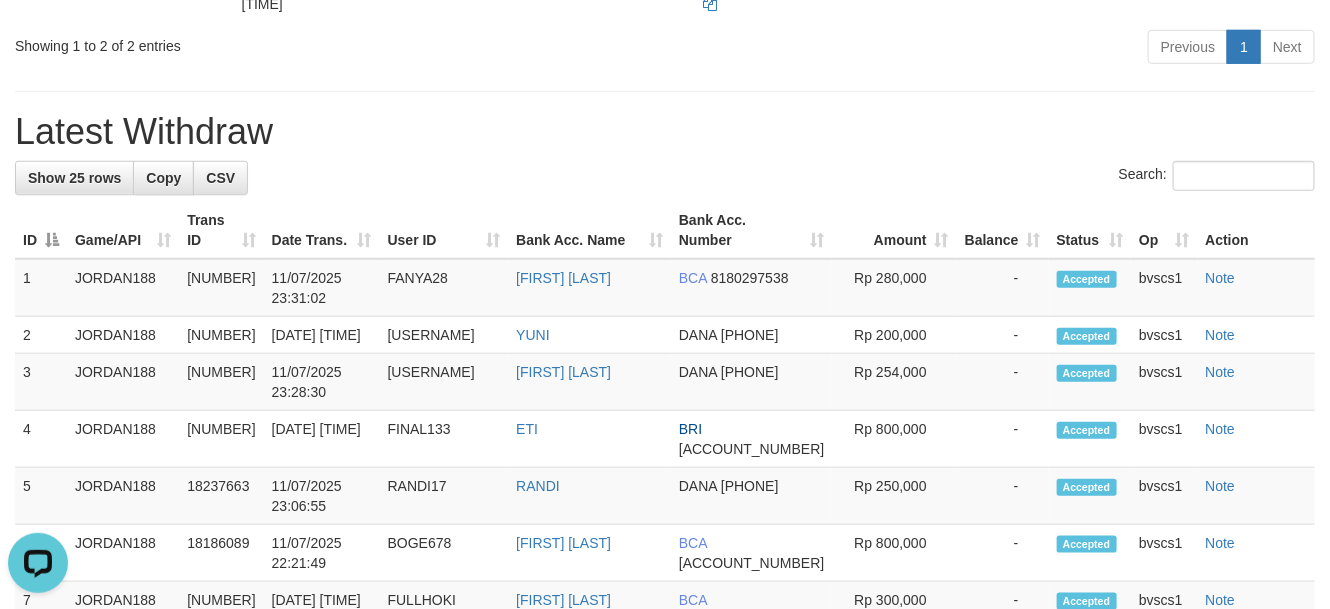 scroll, scrollTop: 505, scrollLeft: 0, axis: vertical 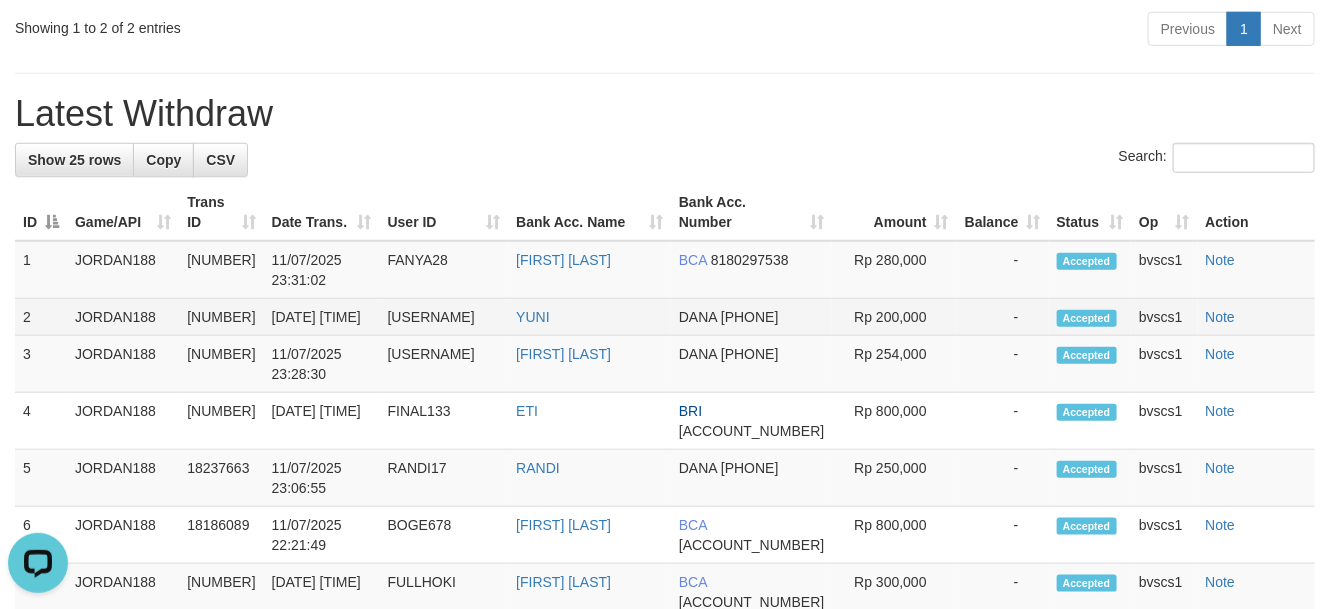 click on "[USERNAME]" at bounding box center (444, 317) 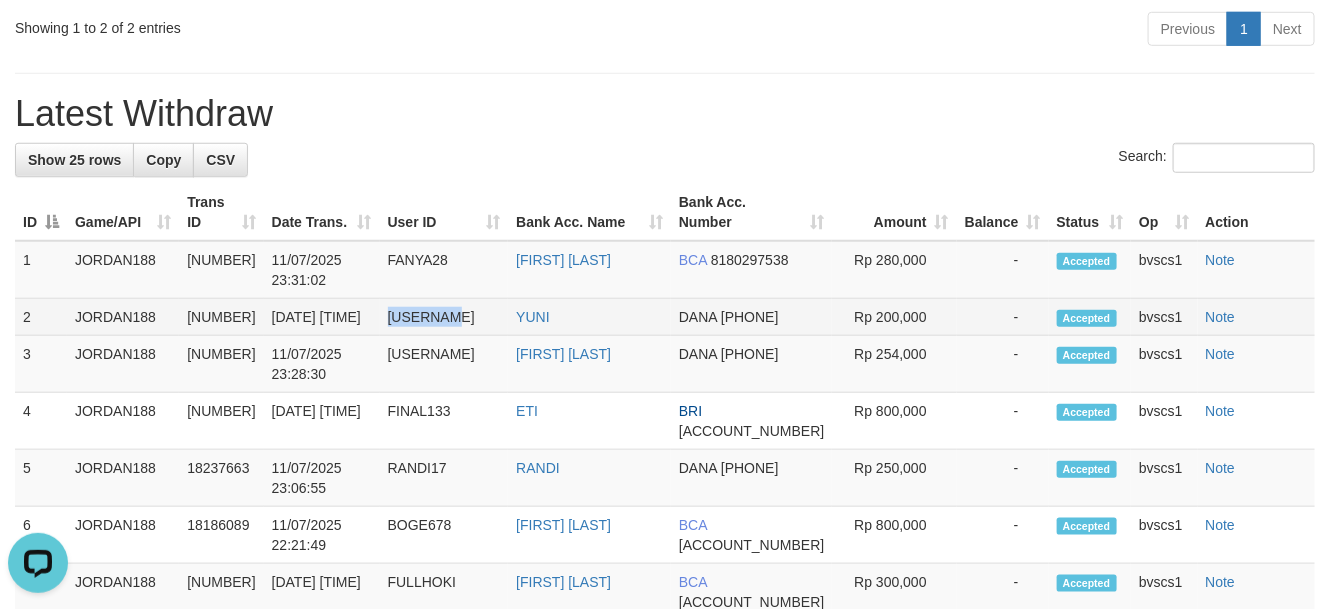 click on "[USERNAME]" at bounding box center (444, 317) 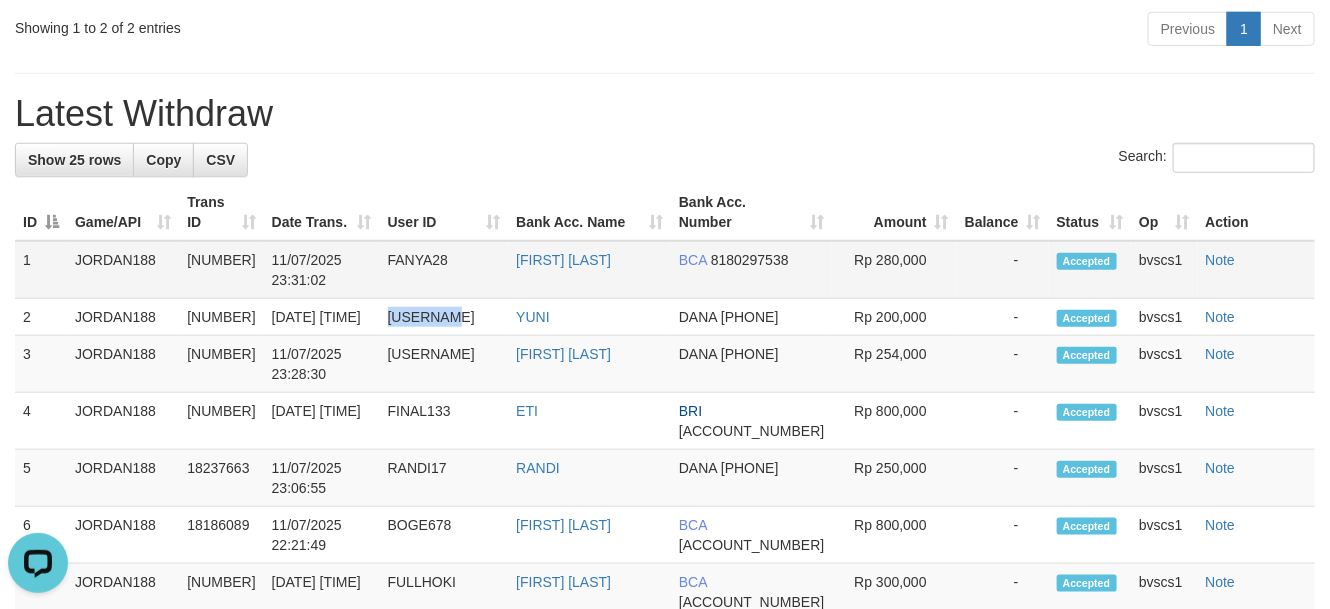 copy on "[USERNAME]" 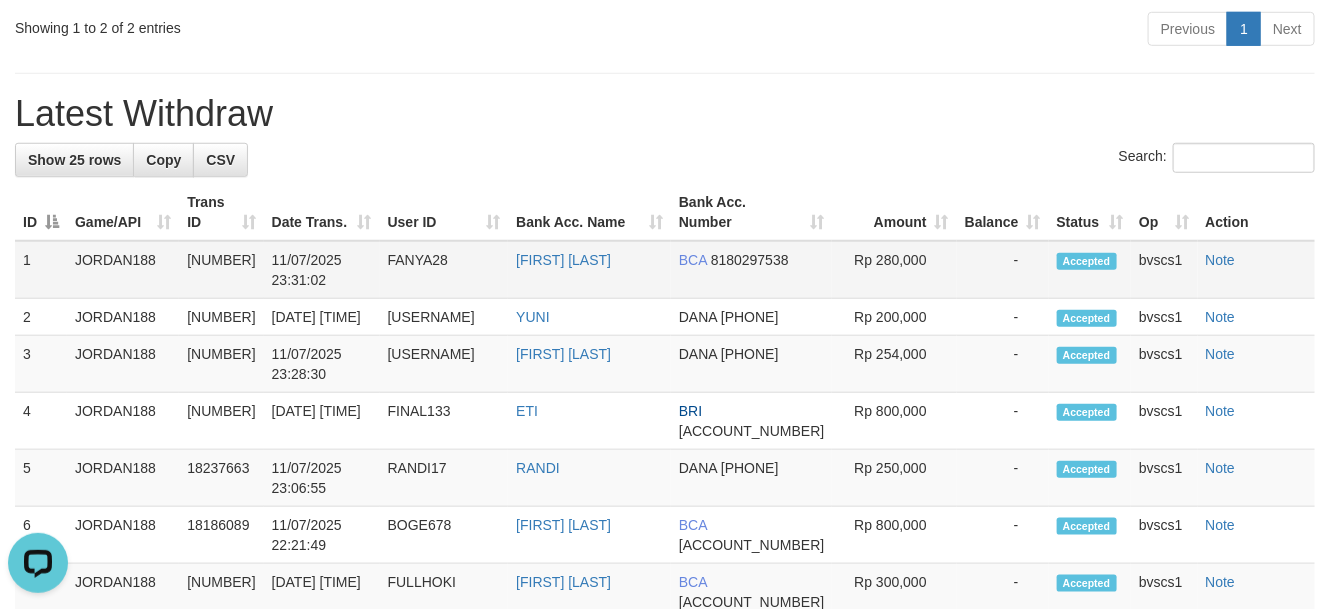 click on "FANYA28" at bounding box center (444, 270) 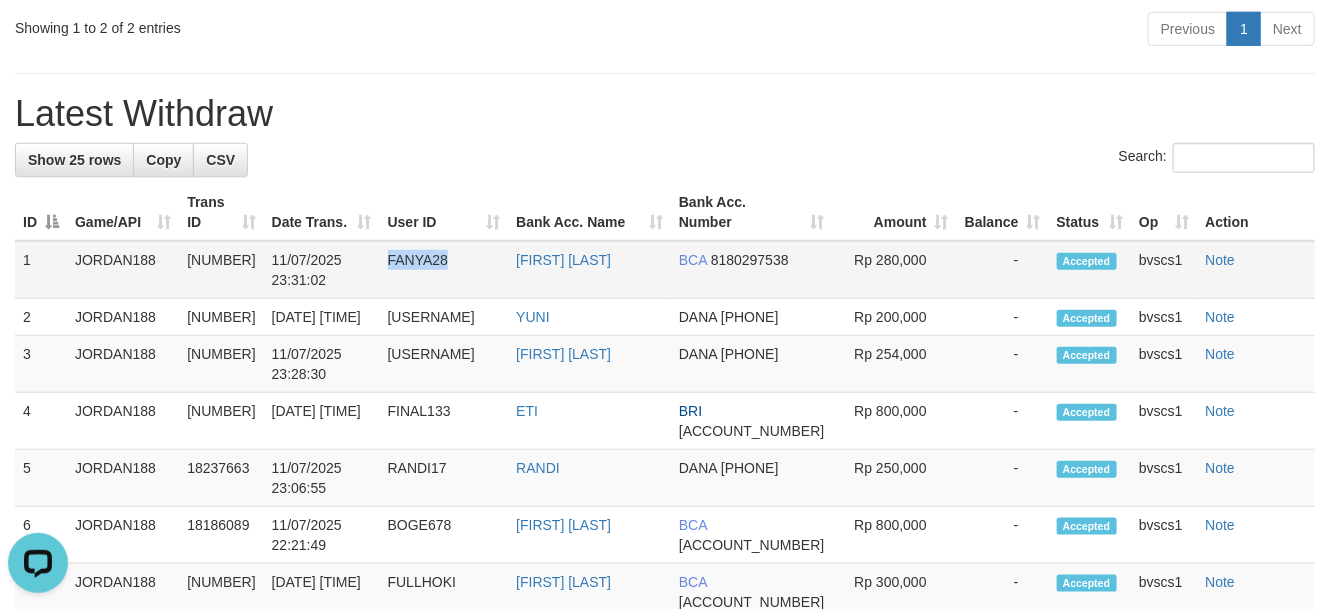 click on "FANYA28" at bounding box center [444, 270] 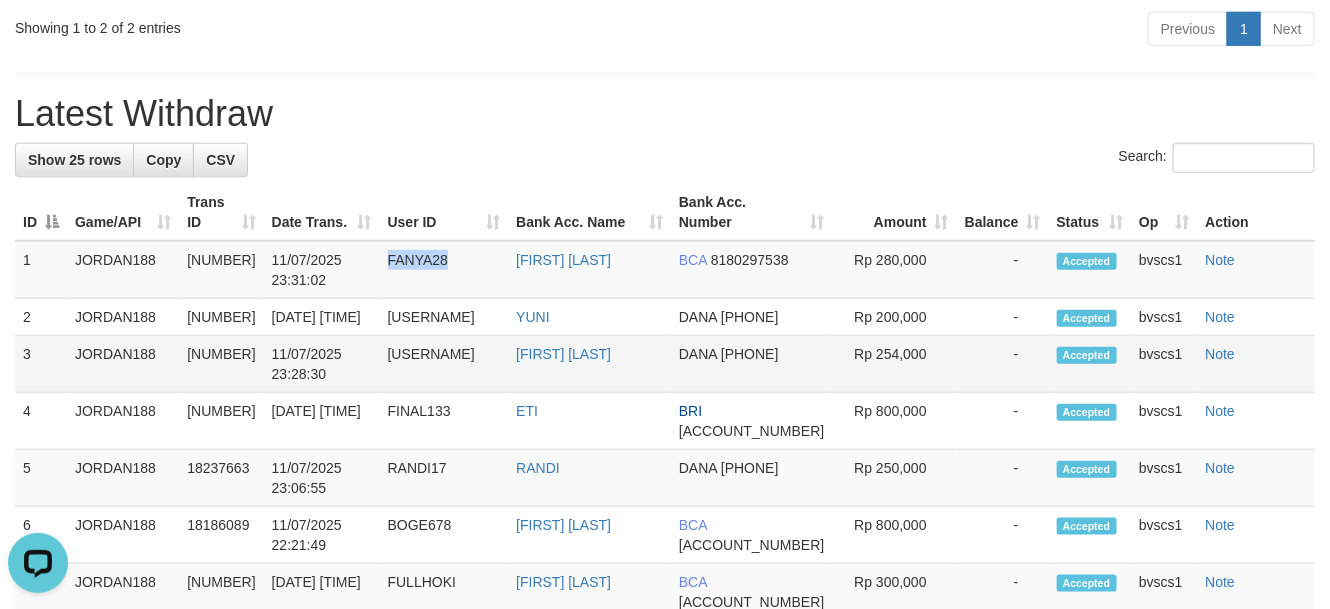 copy on "FANYA28" 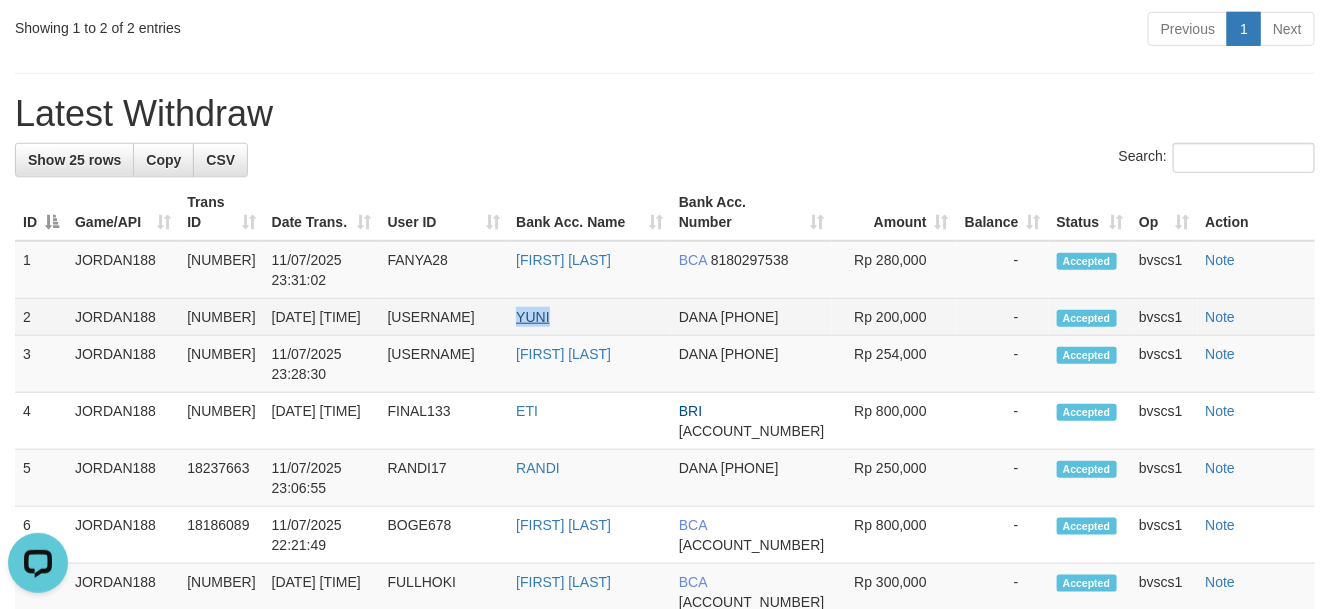 drag, startPoint x: 588, startPoint y: 349, endPoint x: 517, endPoint y: 345, distance: 71.11259 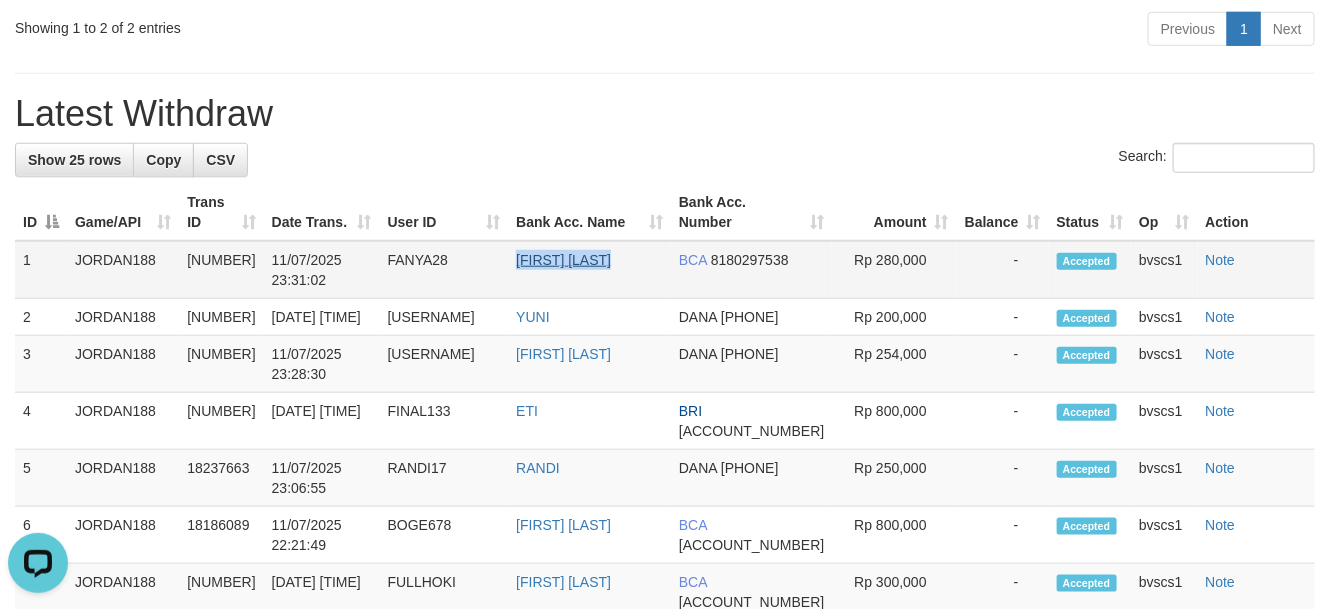 drag, startPoint x: 651, startPoint y: 271, endPoint x: 517, endPoint y: 277, distance: 134.13426 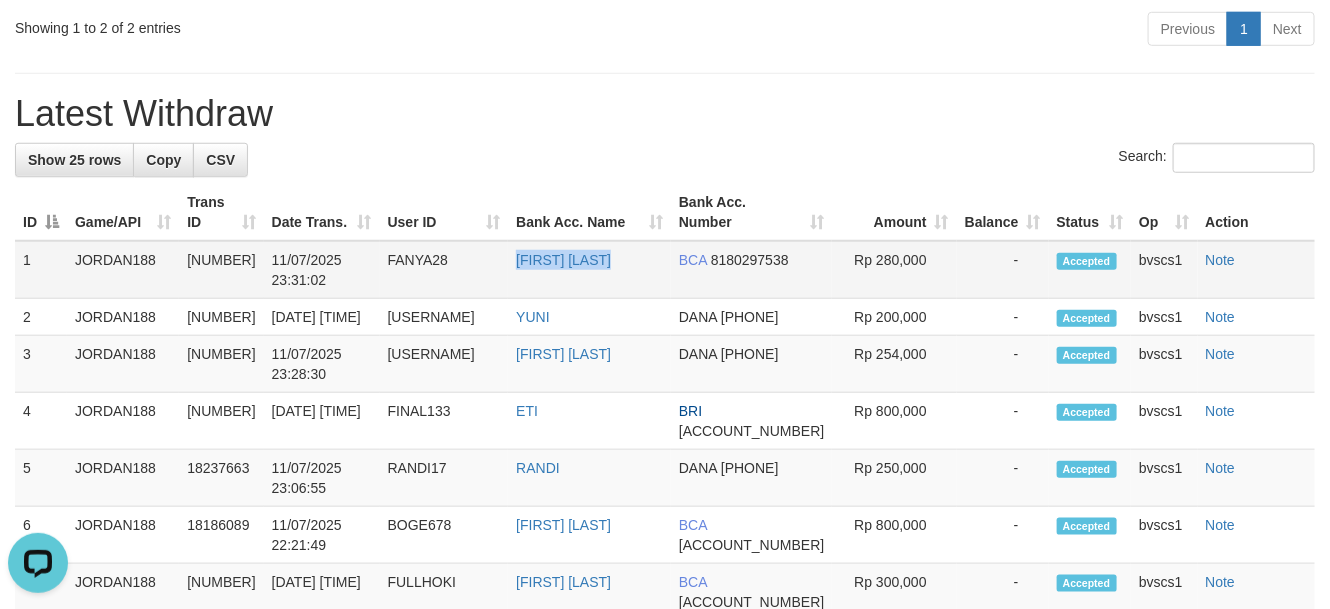 copy on "[FIRST] [LAST]" 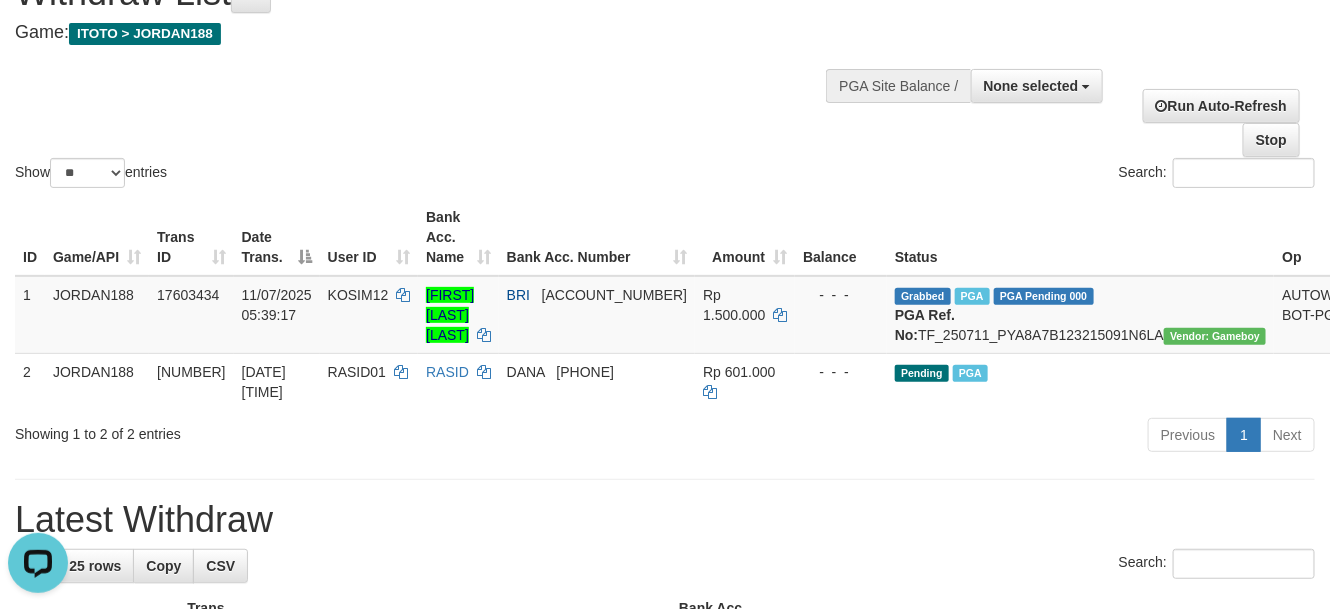 scroll, scrollTop: 0, scrollLeft: 0, axis: both 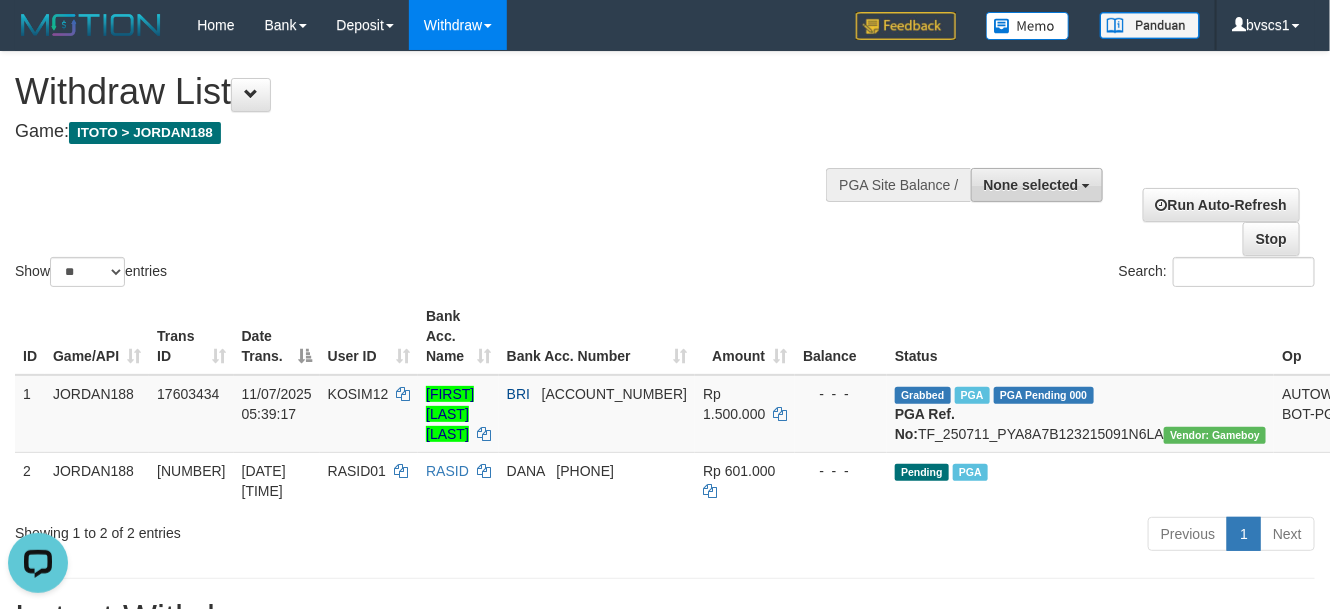 click on "None selected" at bounding box center [1031, 185] 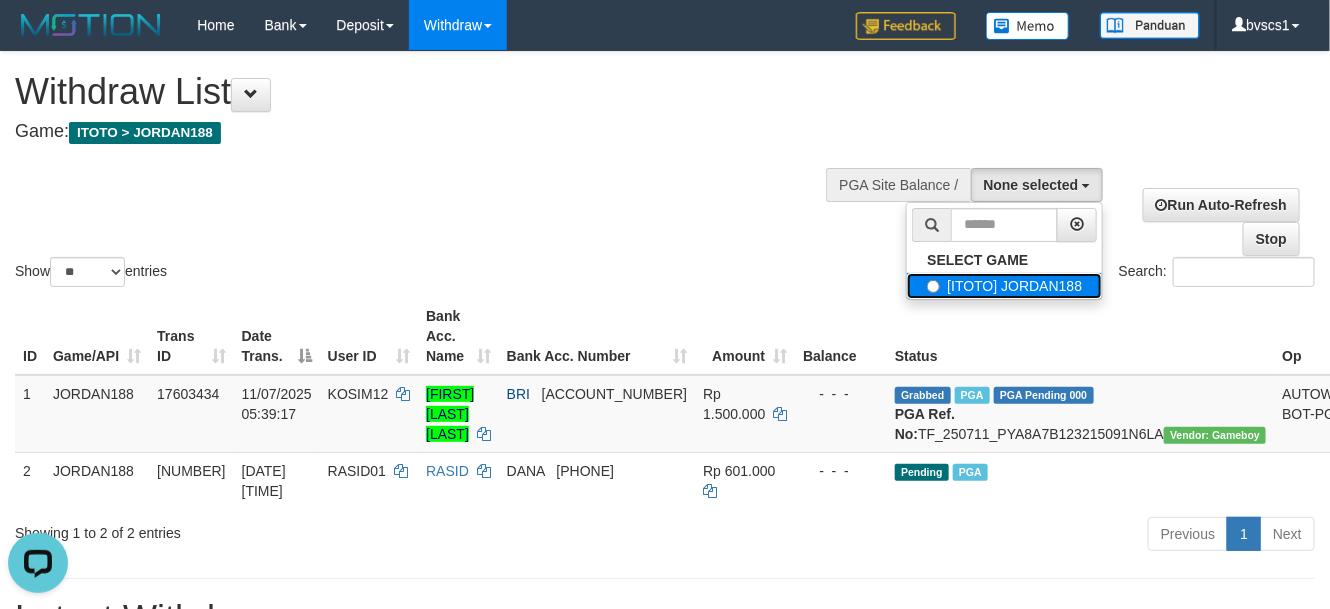 click on "[ITOTO] JORDAN188" at bounding box center (1004, 286) 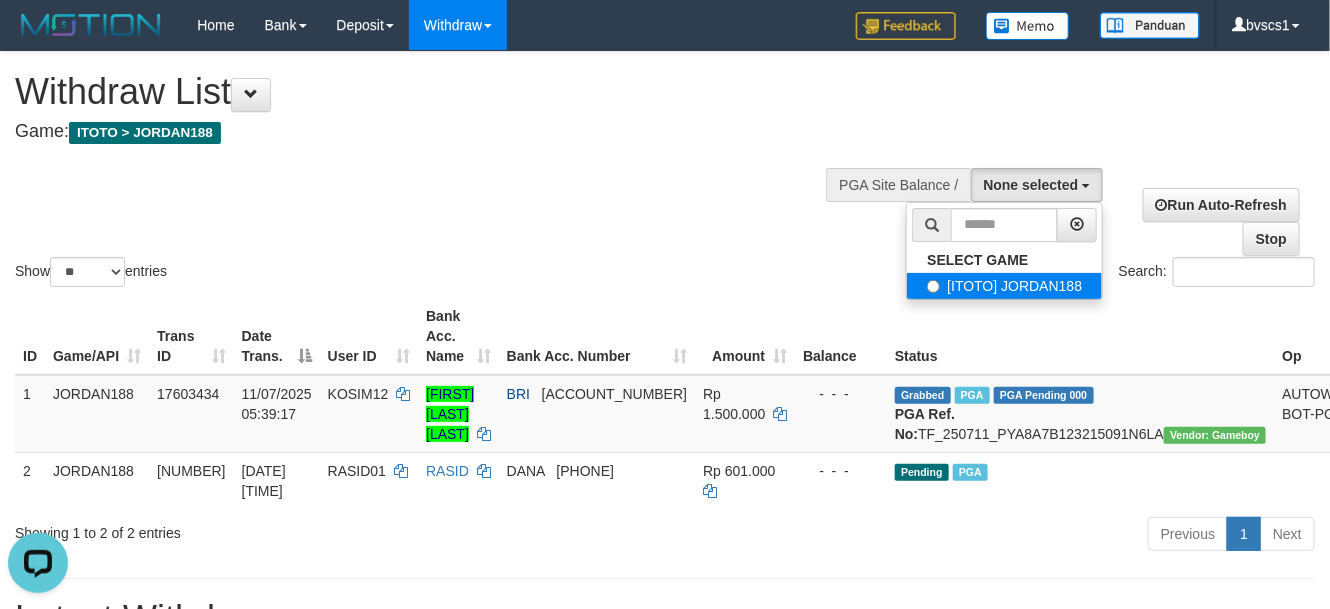 select on "****" 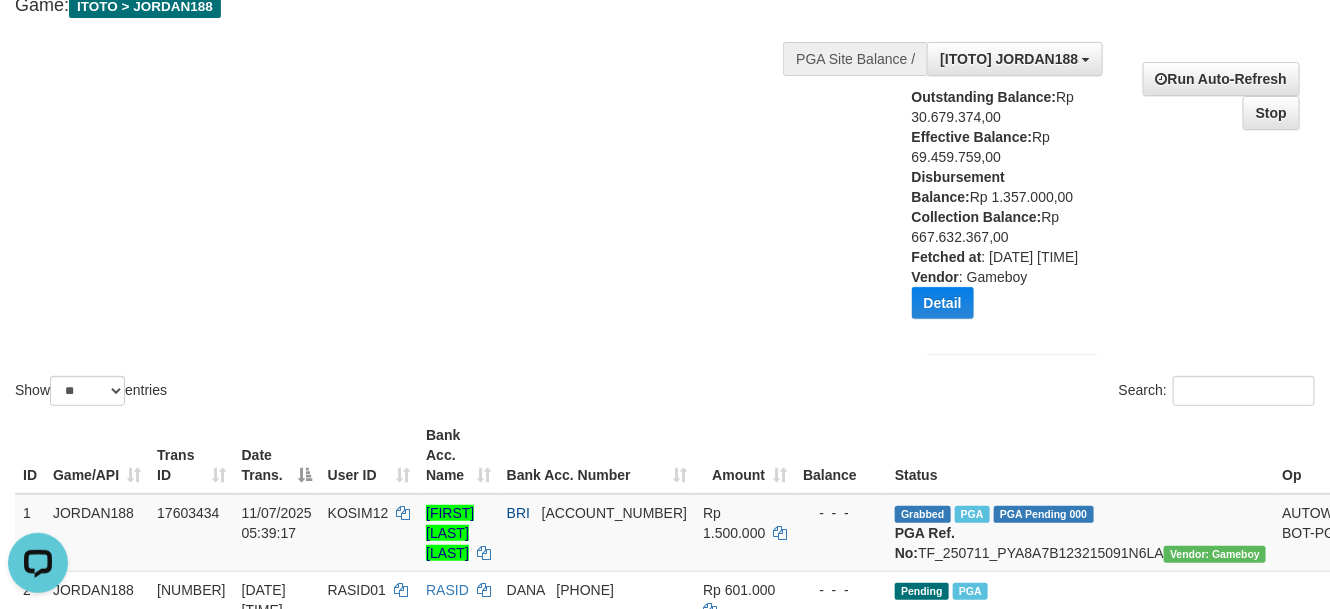 scroll, scrollTop: 300, scrollLeft: 0, axis: vertical 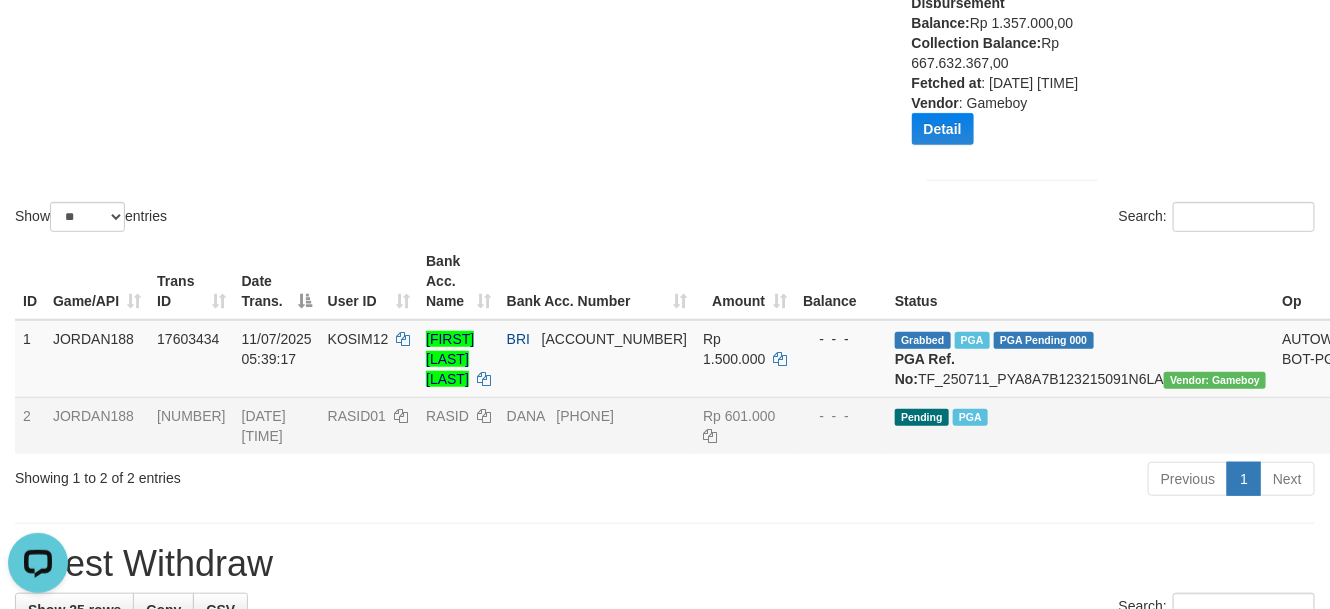 click on "RASID01" at bounding box center (357, 416) 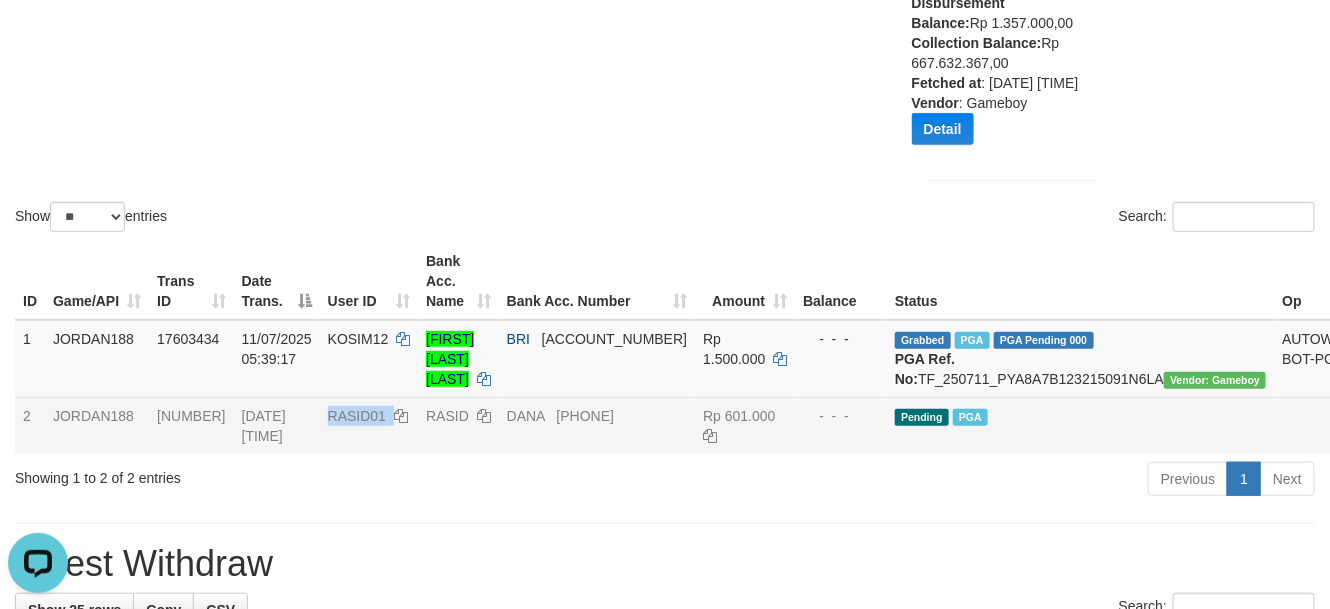 click on "RASID01" at bounding box center (357, 416) 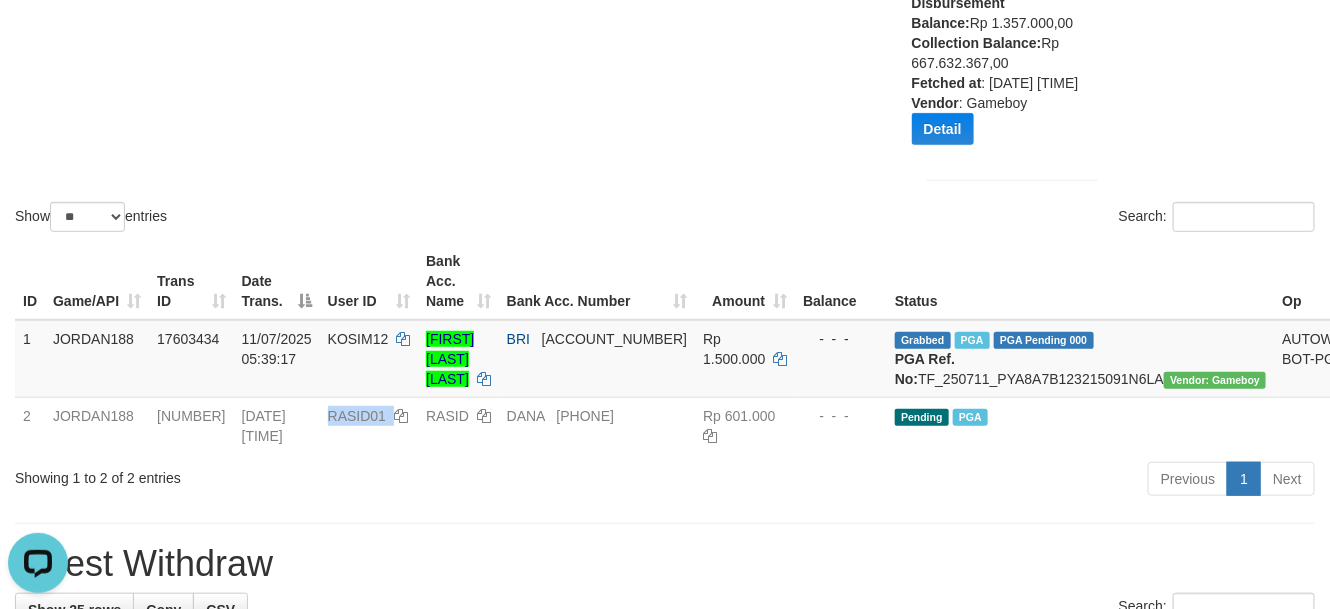 copy on "RASID01" 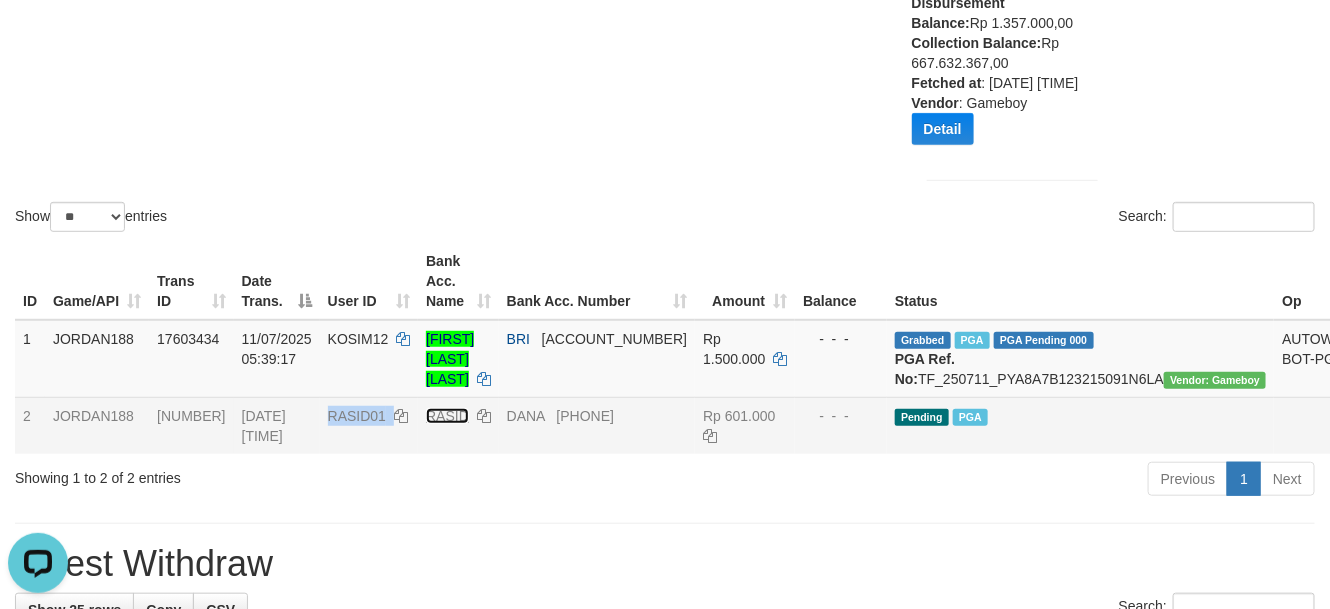 click on "RASID" at bounding box center [447, 416] 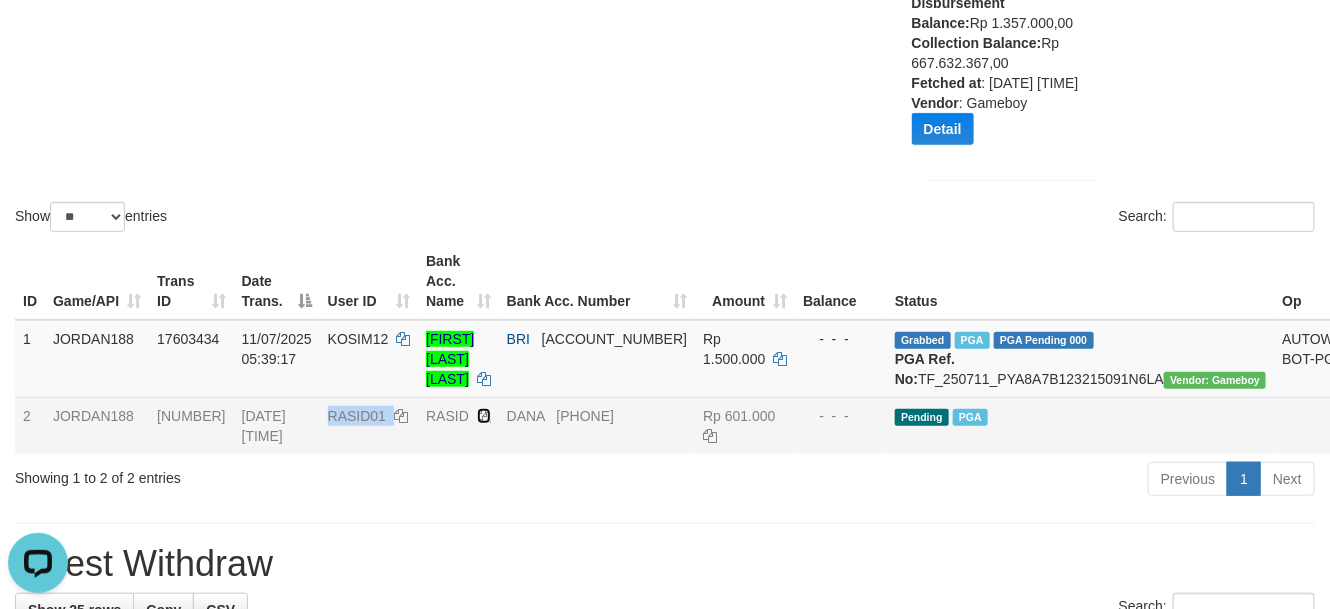 click at bounding box center (484, 416) 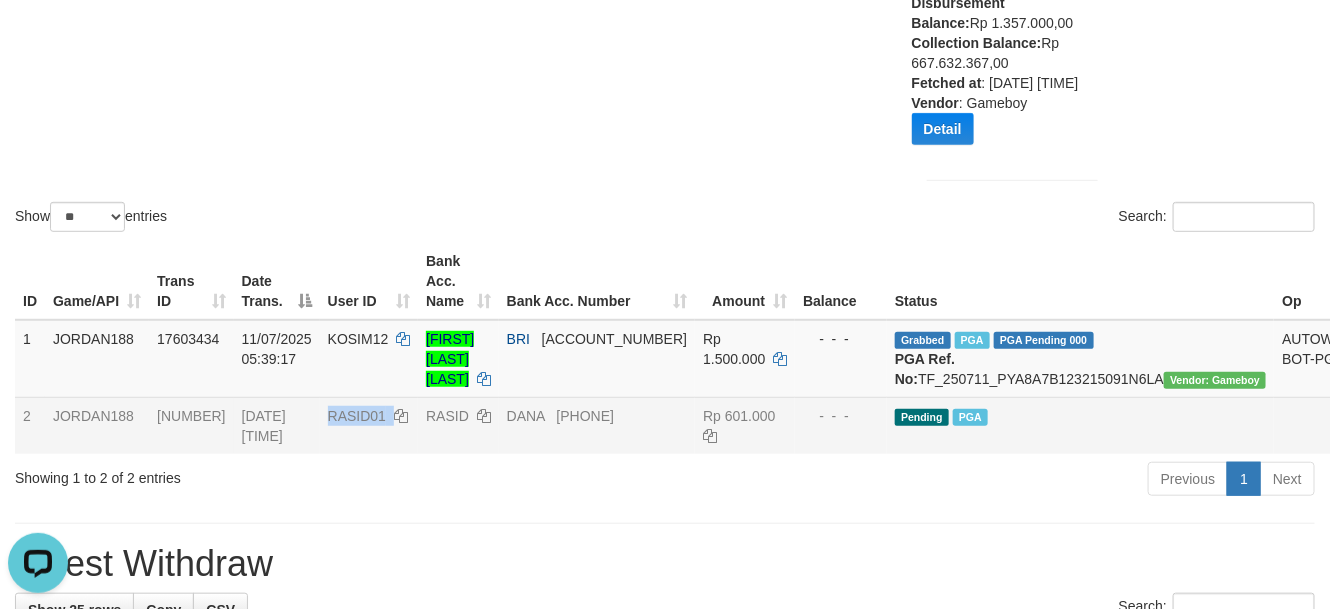 copy on "RASID01" 